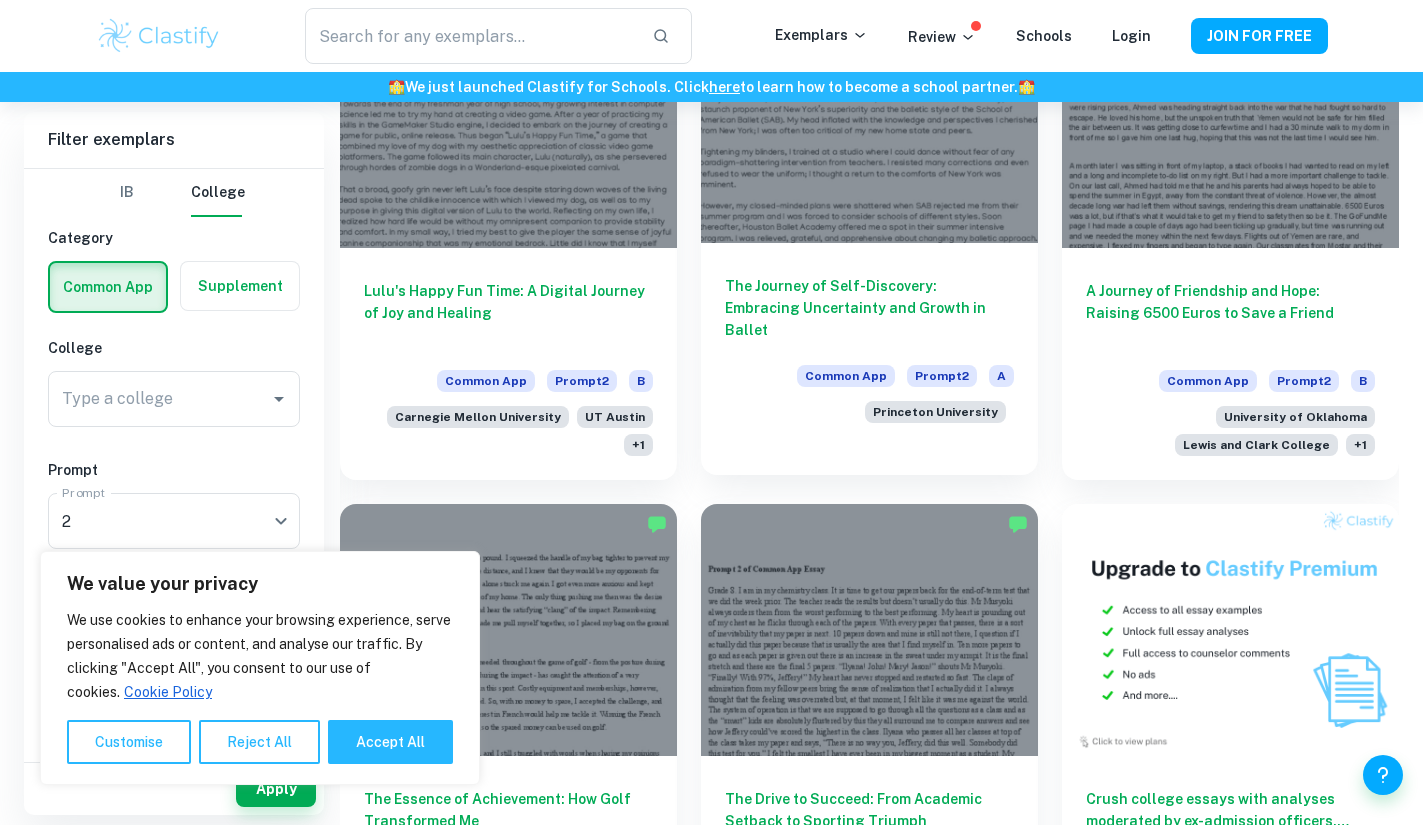 scroll, scrollTop: 676, scrollLeft: 0, axis: vertical 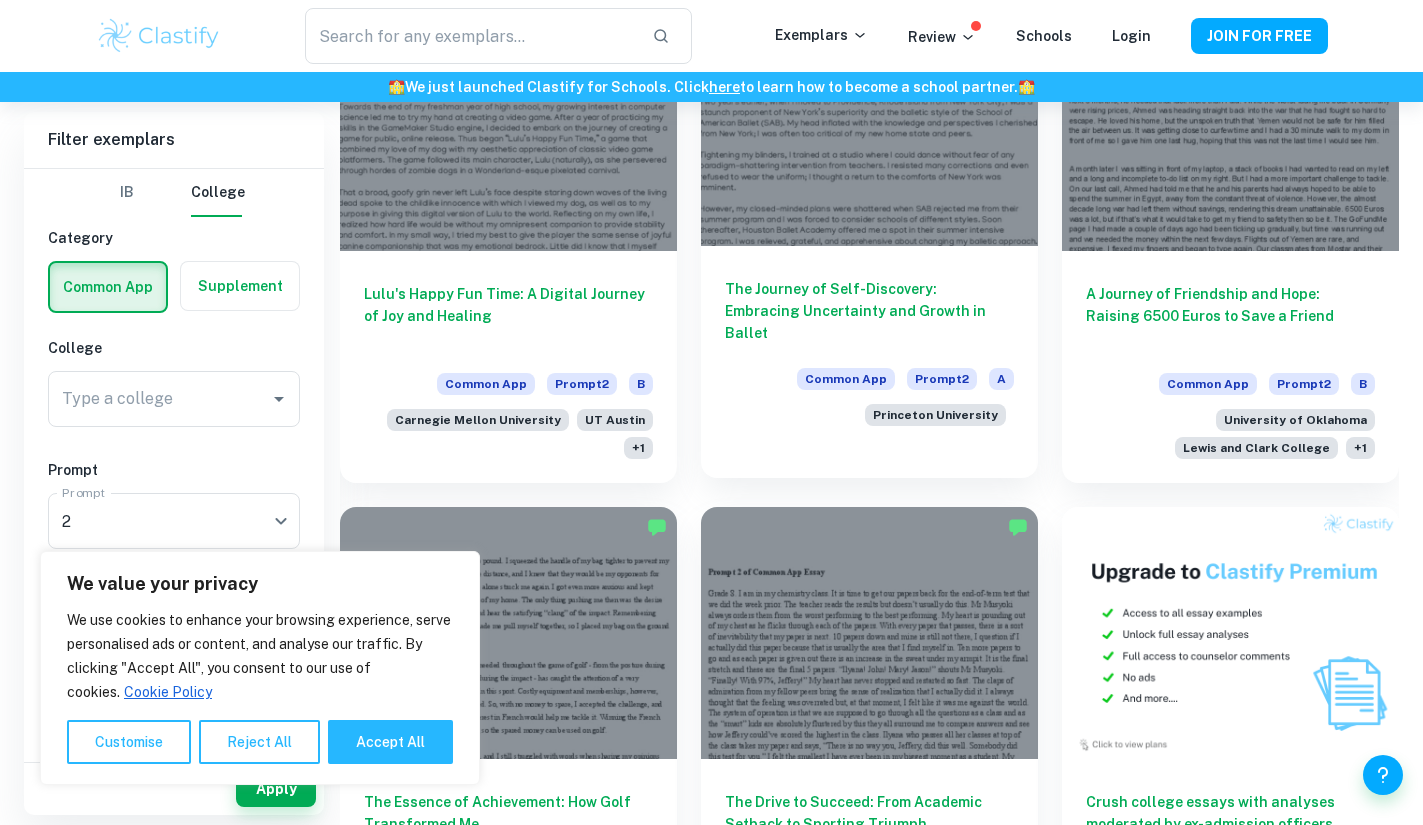 click on "The Journey of Self-Discovery: Embracing Uncertainty and Growth in Ballet" at bounding box center (869, 311) 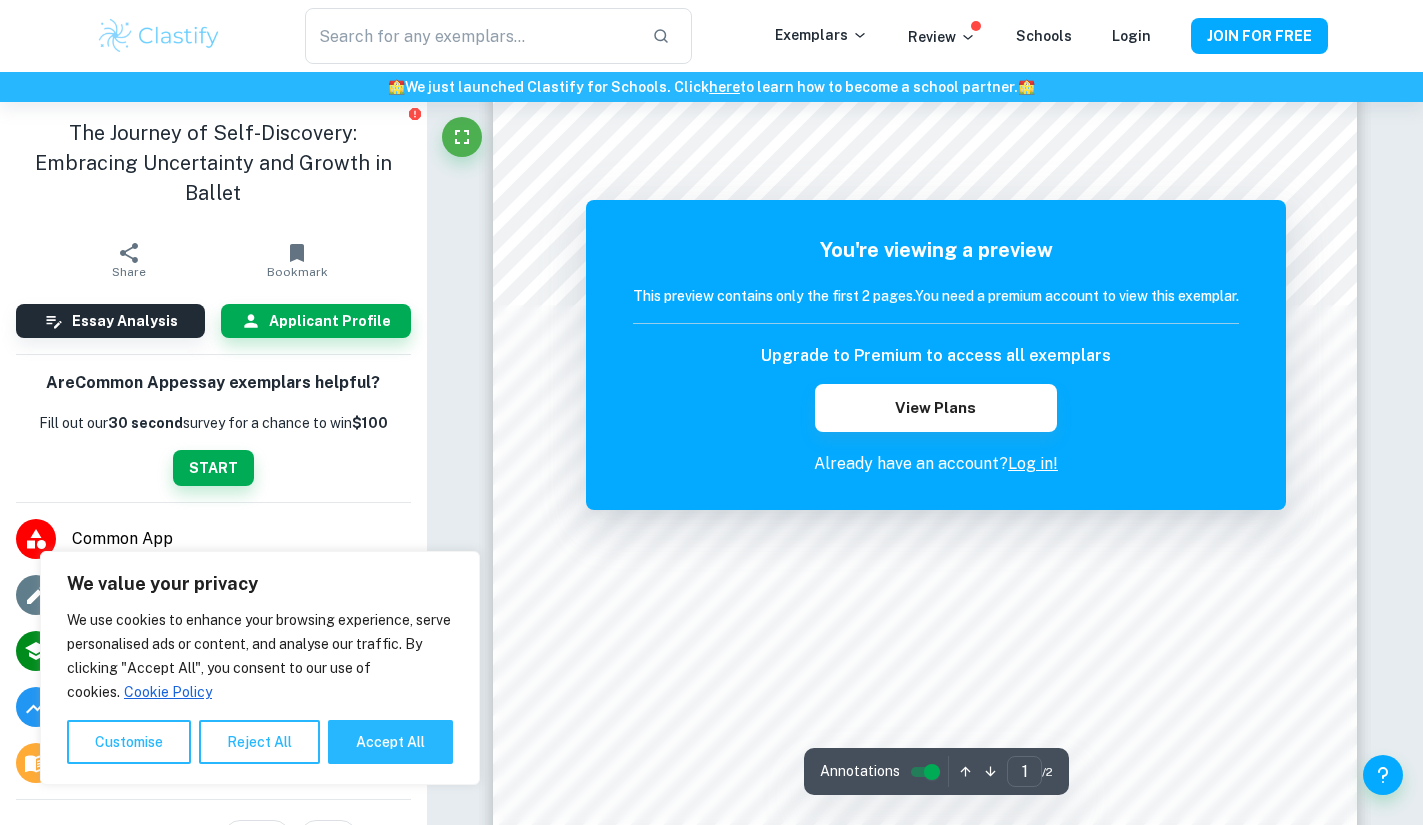 scroll, scrollTop: 197, scrollLeft: 0, axis: vertical 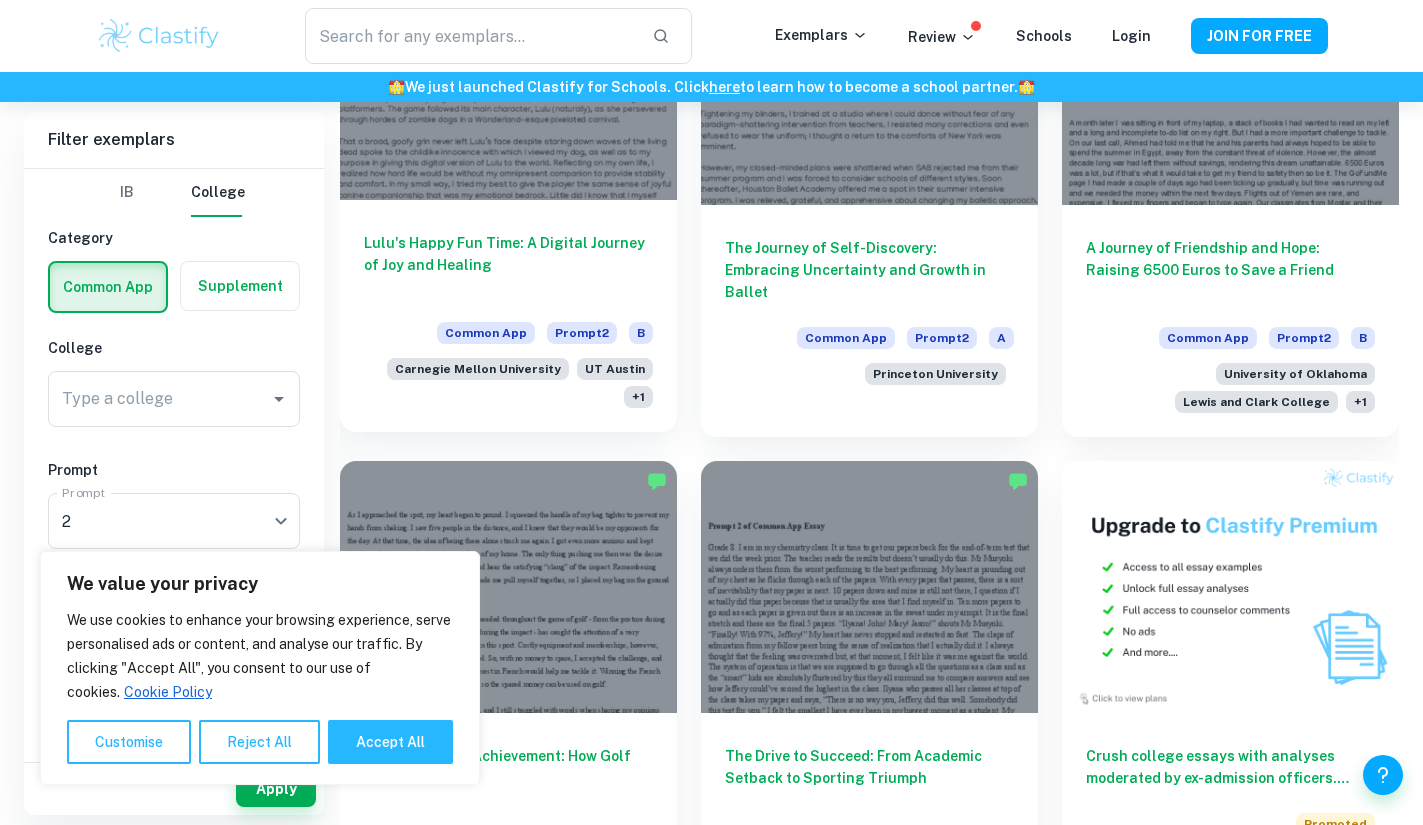 click at bounding box center [508, 73] 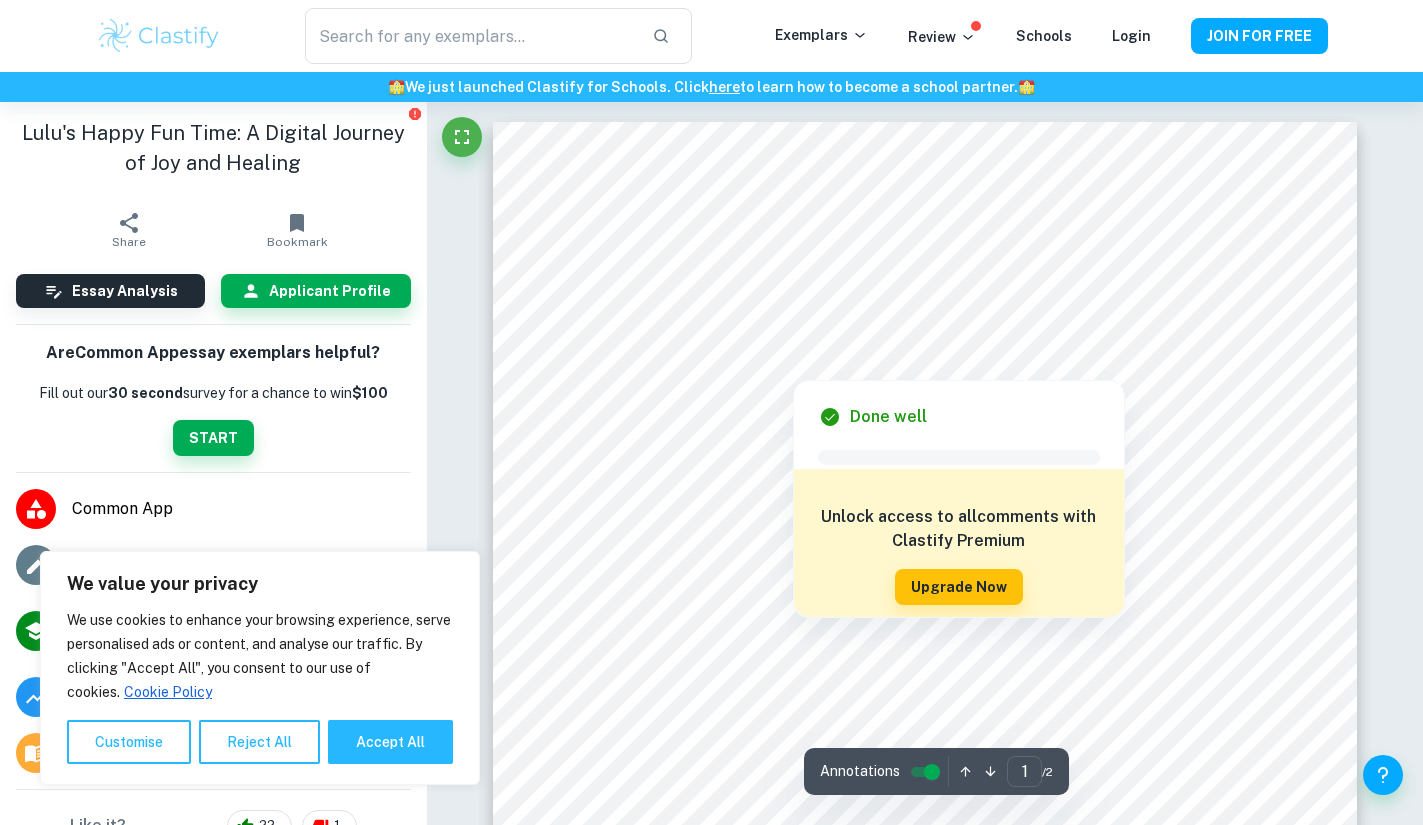 scroll, scrollTop: 44, scrollLeft: 0, axis: vertical 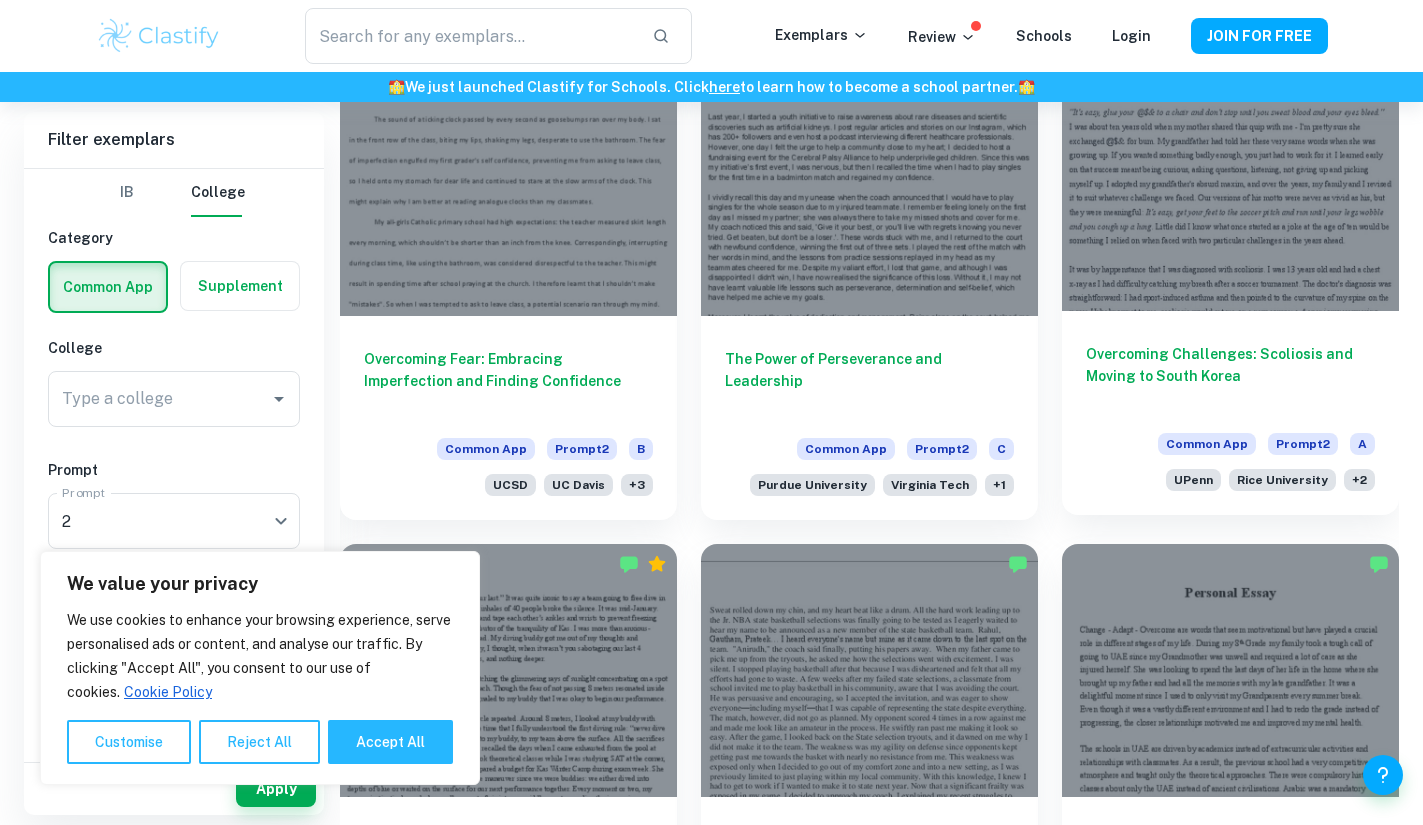 click at bounding box center (1230, 184) 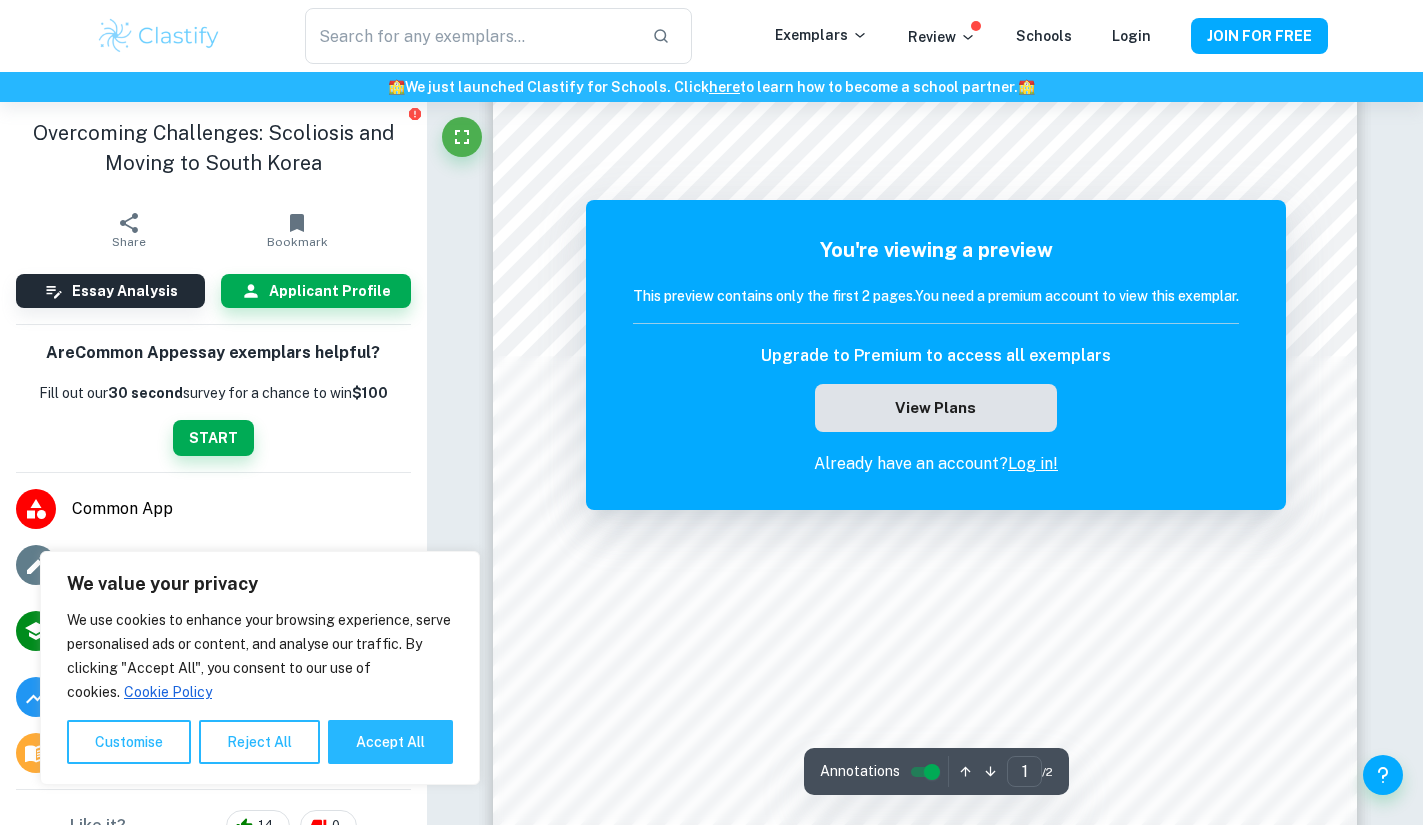 scroll, scrollTop: 104, scrollLeft: 0, axis: vertical 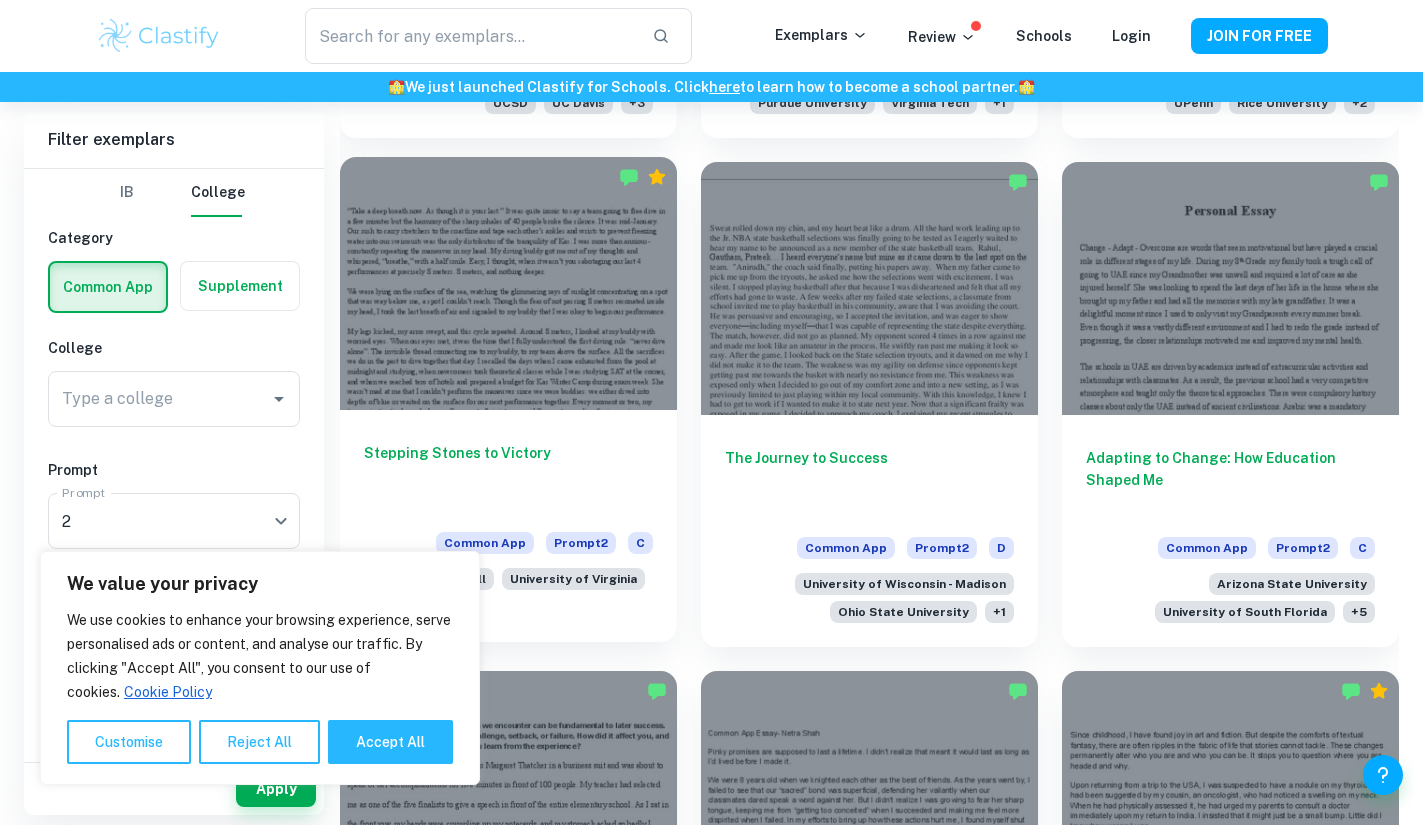 click at bounding box center (508, 283) 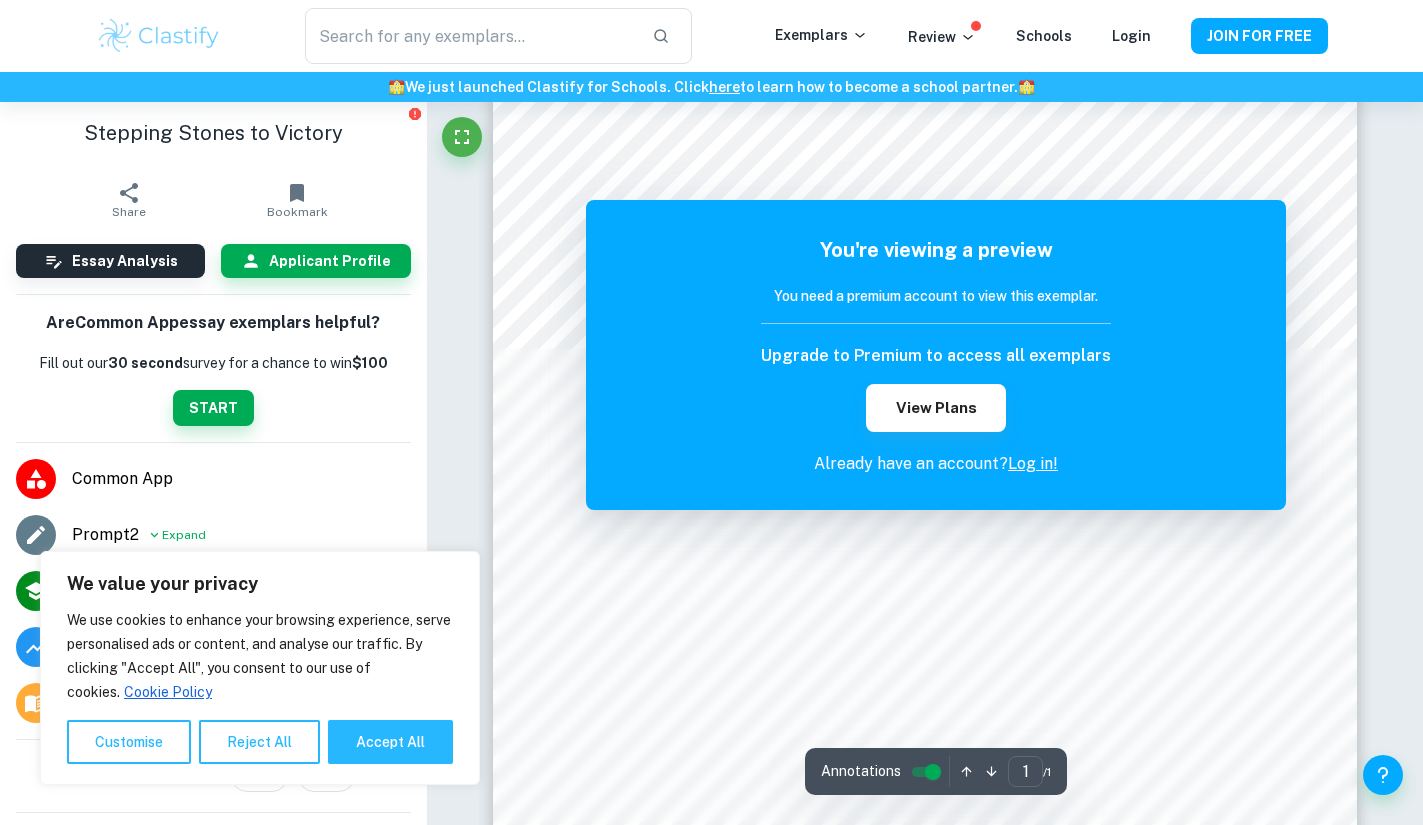 scroll, scrollTop: 110, scrollLeft: 0, axis: vertical 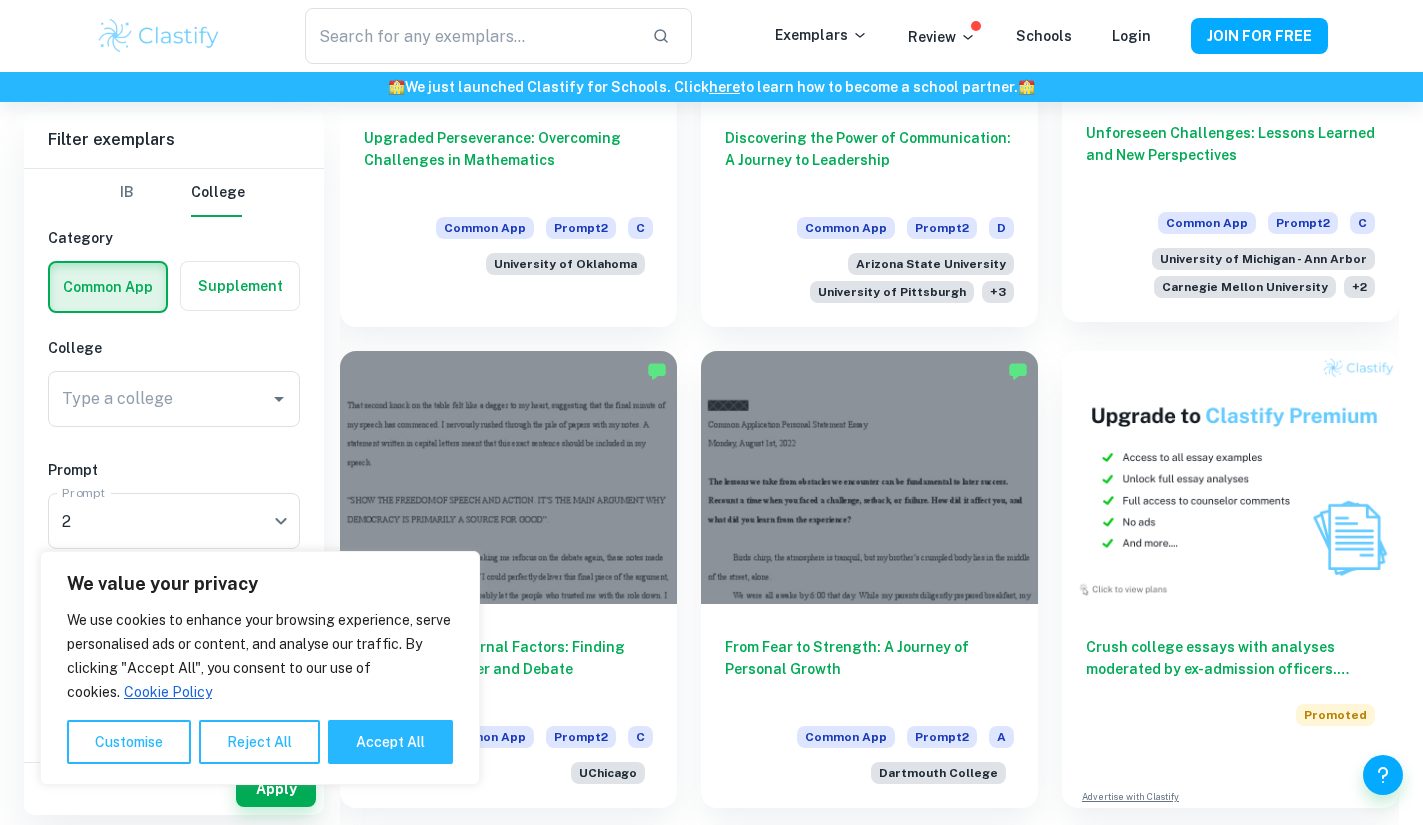 click on "Unforeseen Challenges: Lessons Learned and New Perspectives" at bounding box center (1230, 155) 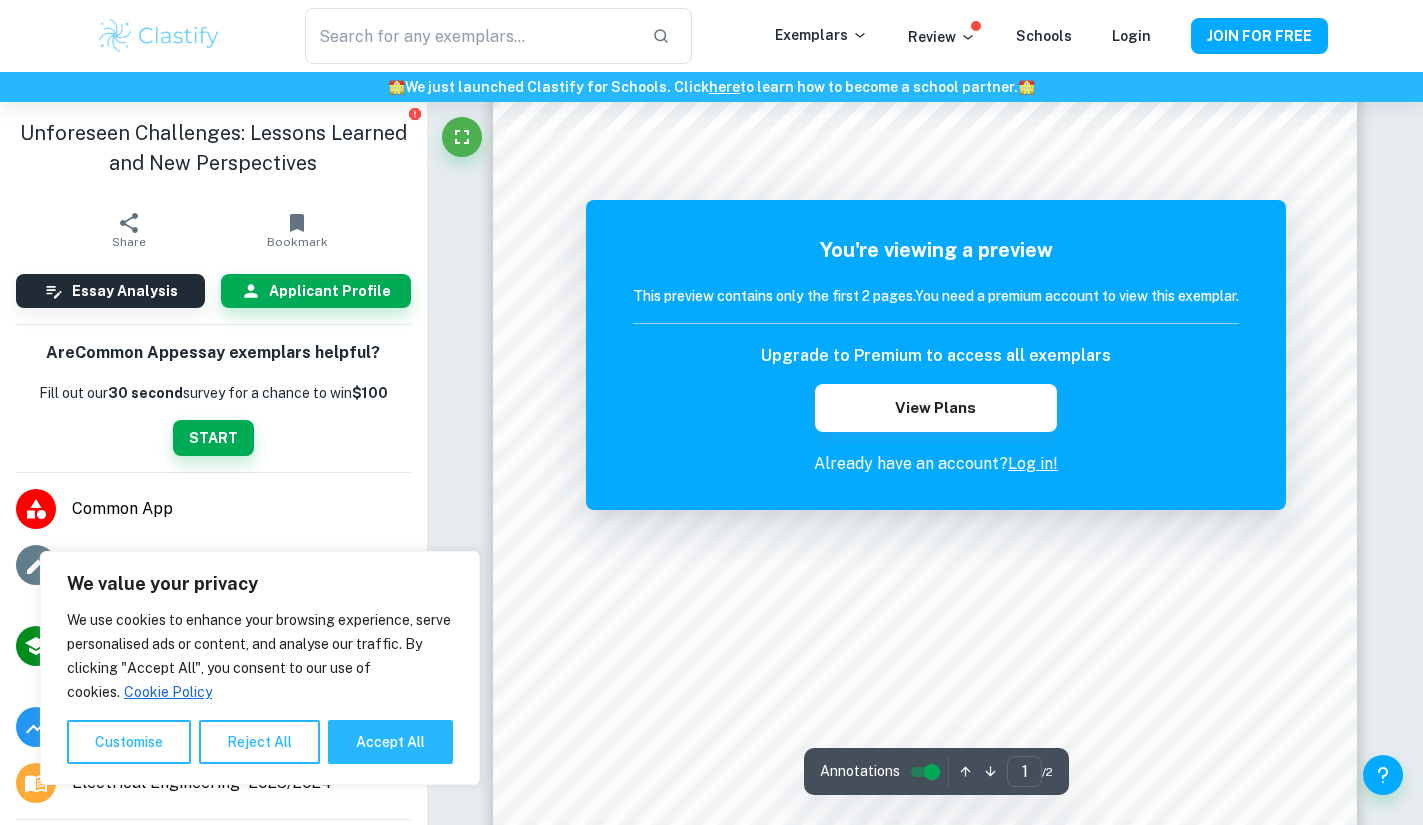 scroll, scrollTop: 329, scrollLeft: 0, axis: vertical 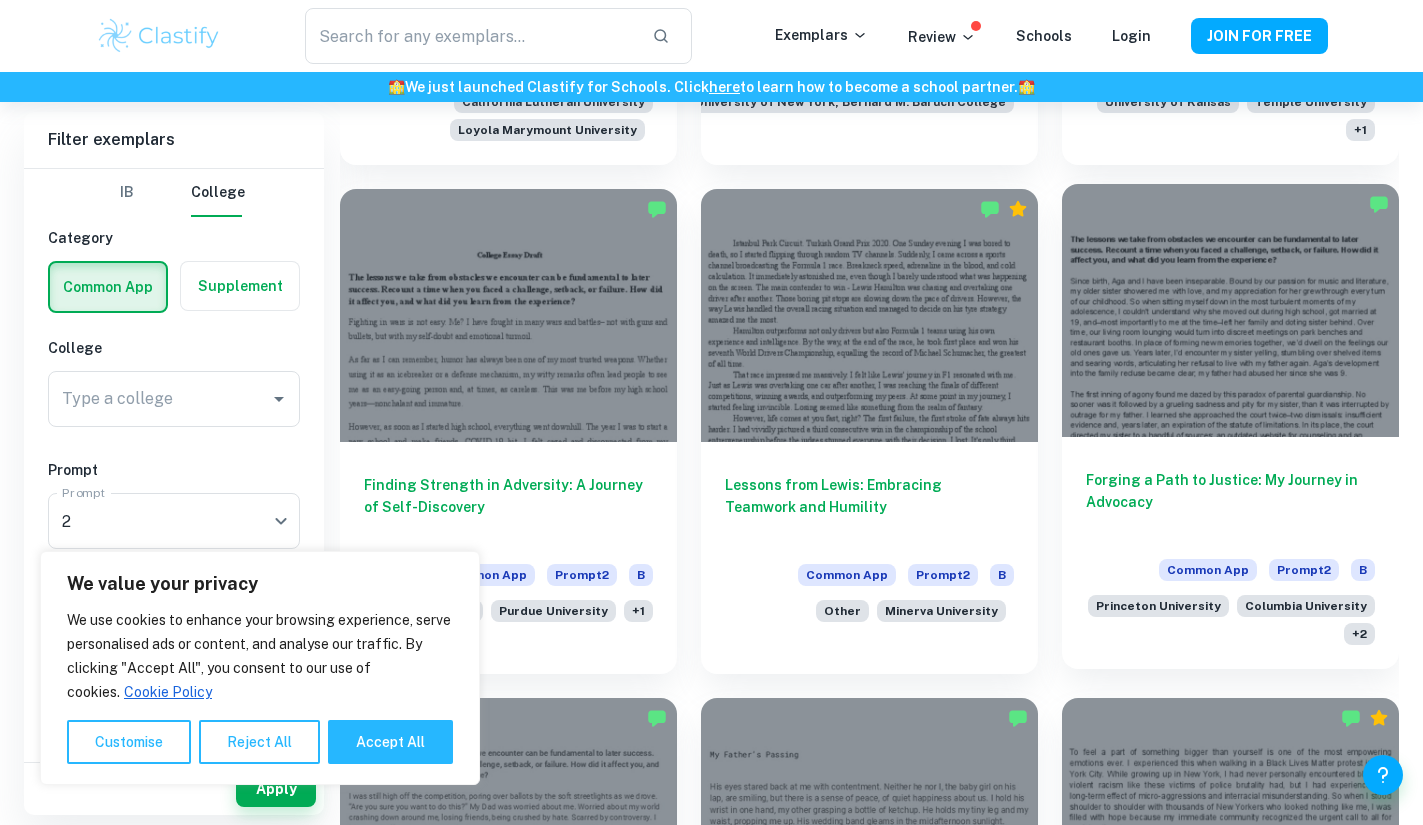 click at bounding box center [1230, 310] 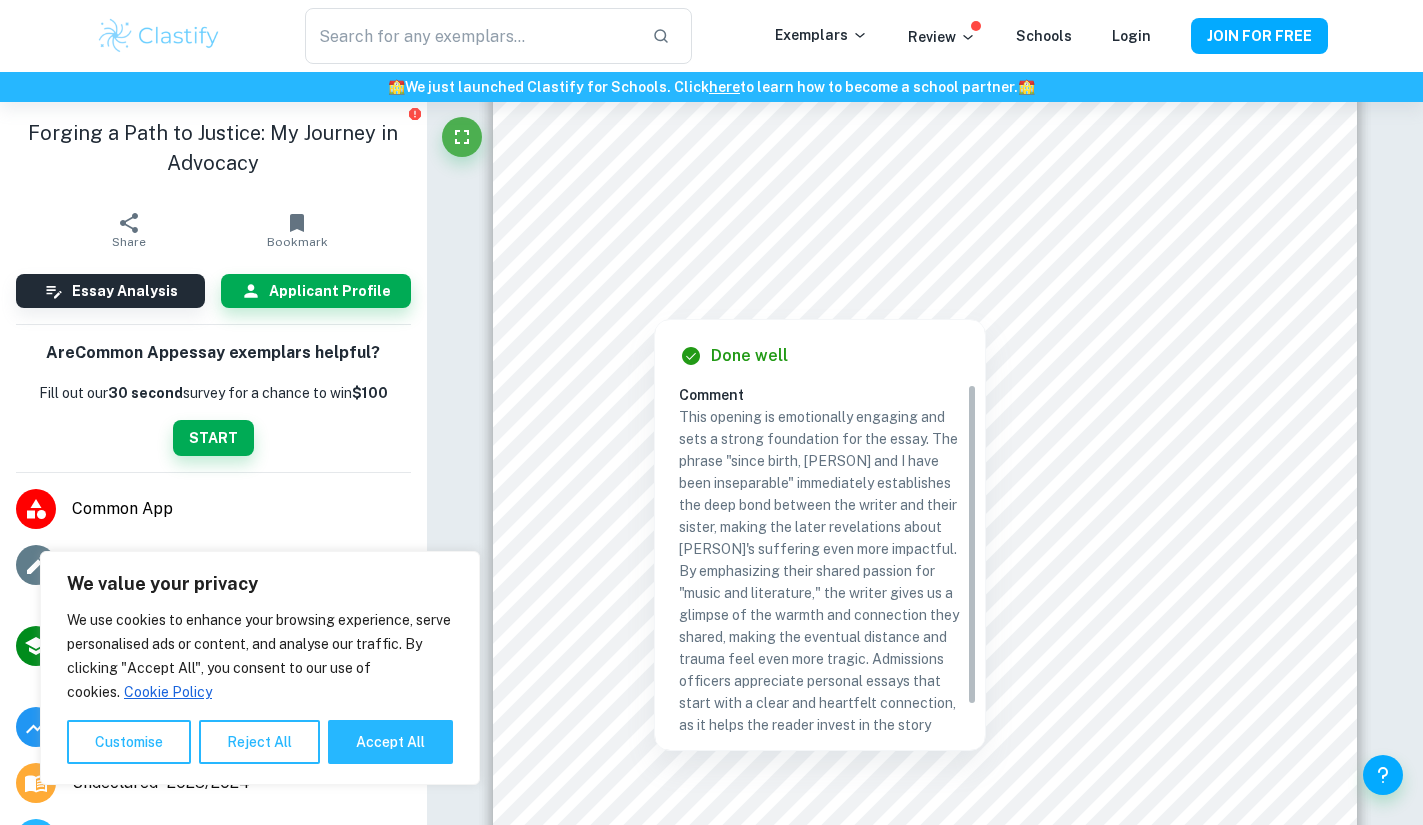 scroll, scrollTop: 56, scrollLeft: 0, axis: vertical 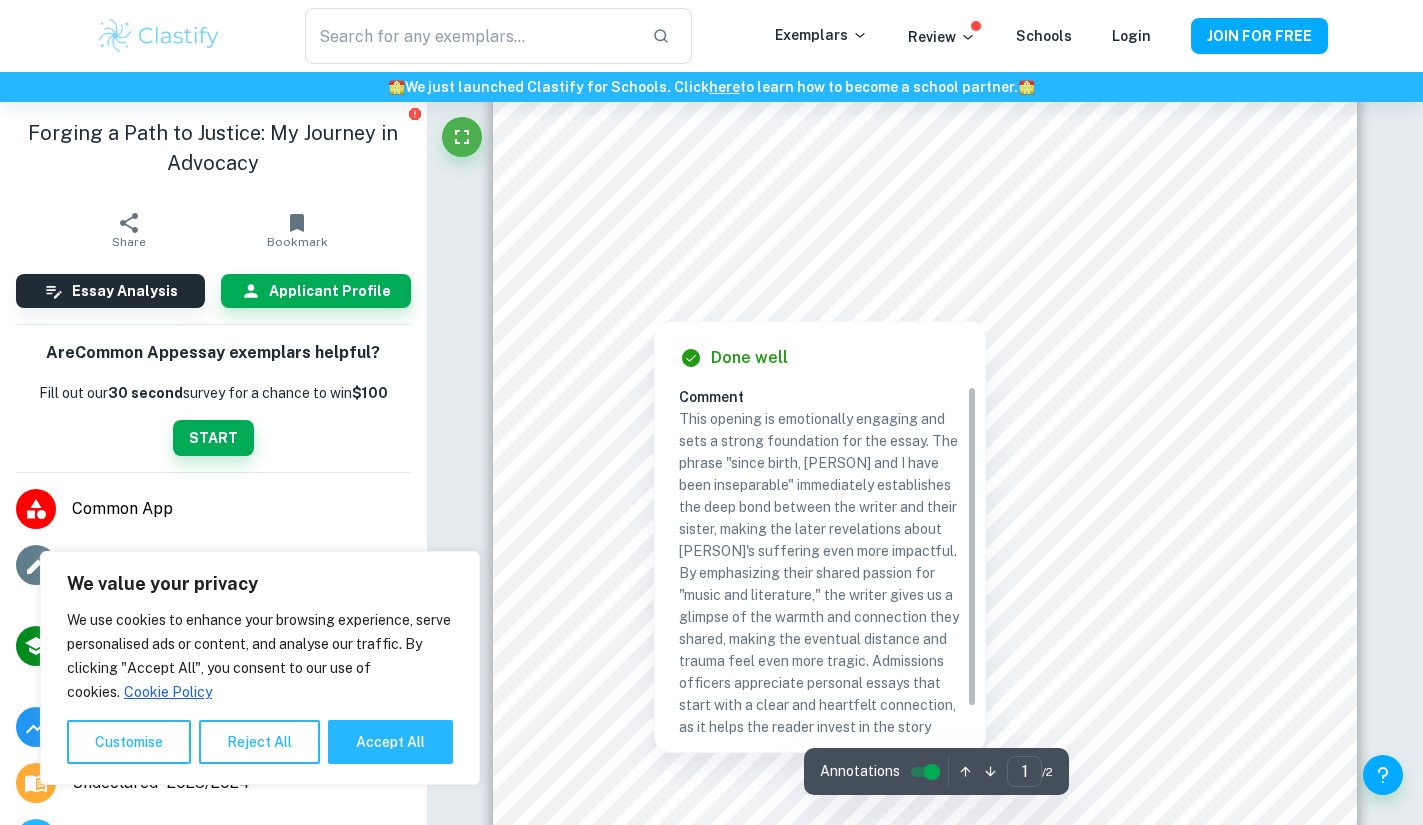 click at bounding box center (928, 267) 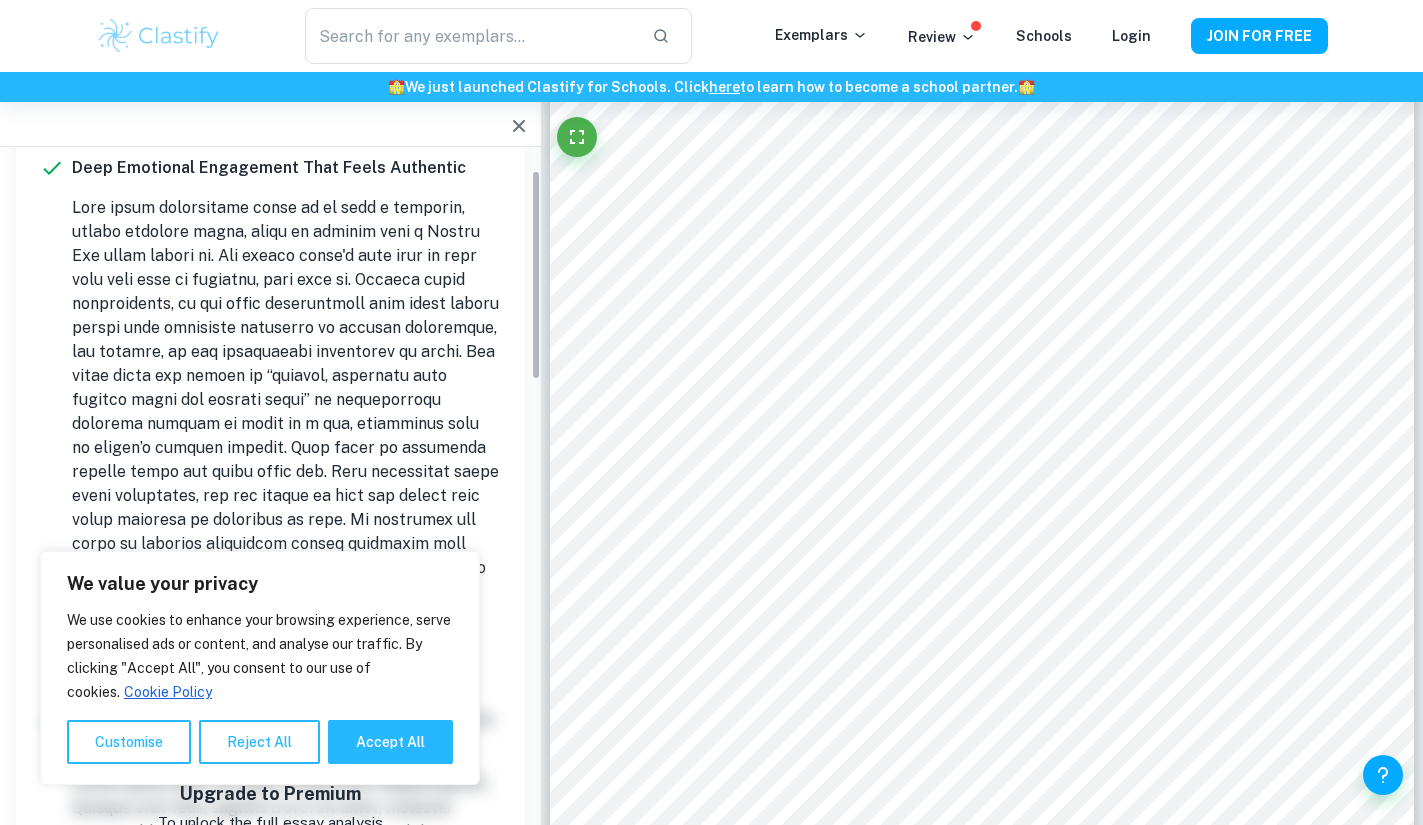 scroll, scrollTop: 77, scrollLeft: 0, axis: vertical 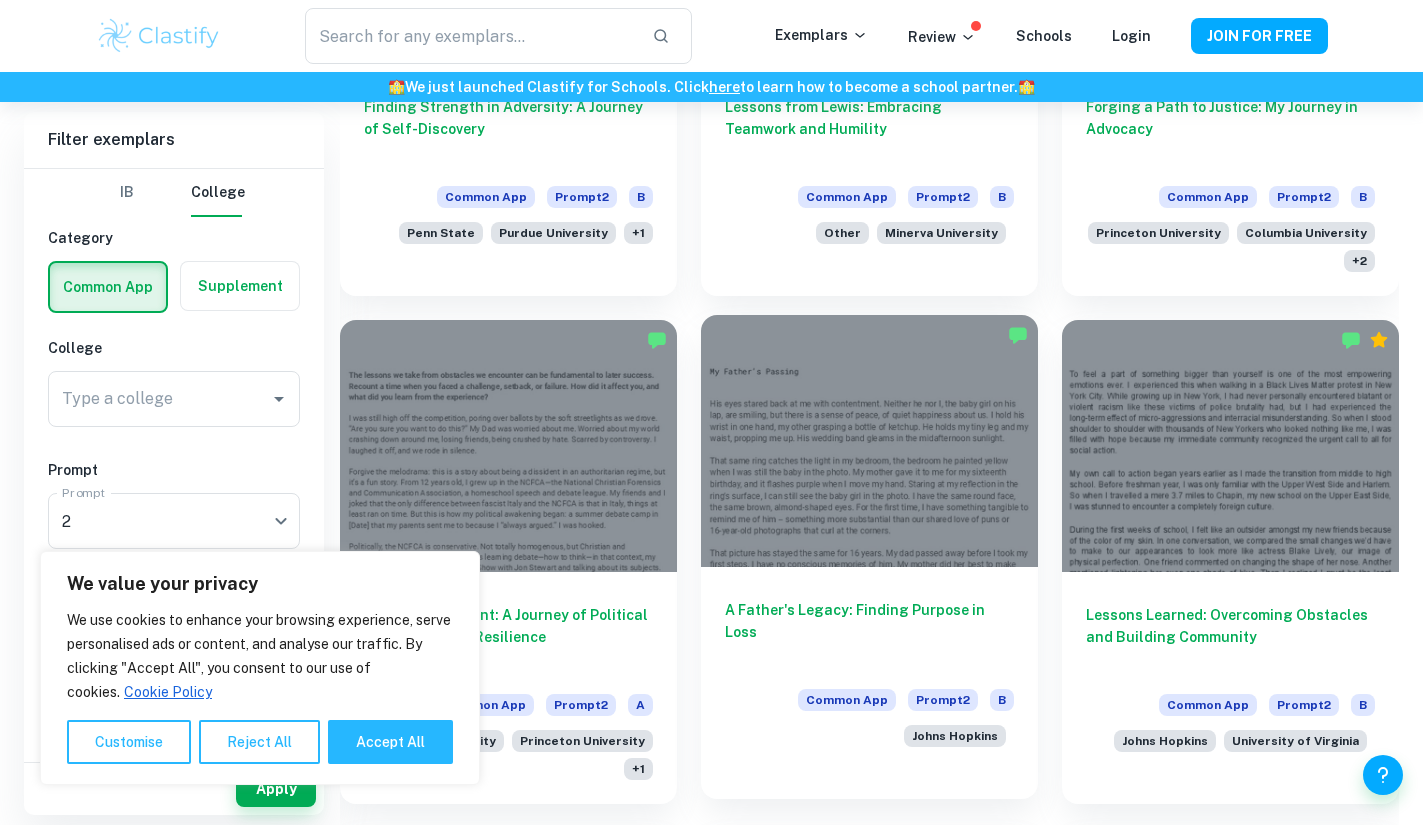 click on "A Father's Legacy: Finding Purpose in Loss Common App Prompt  2 B Johns Hopkins" at bounding box center [869, 669] 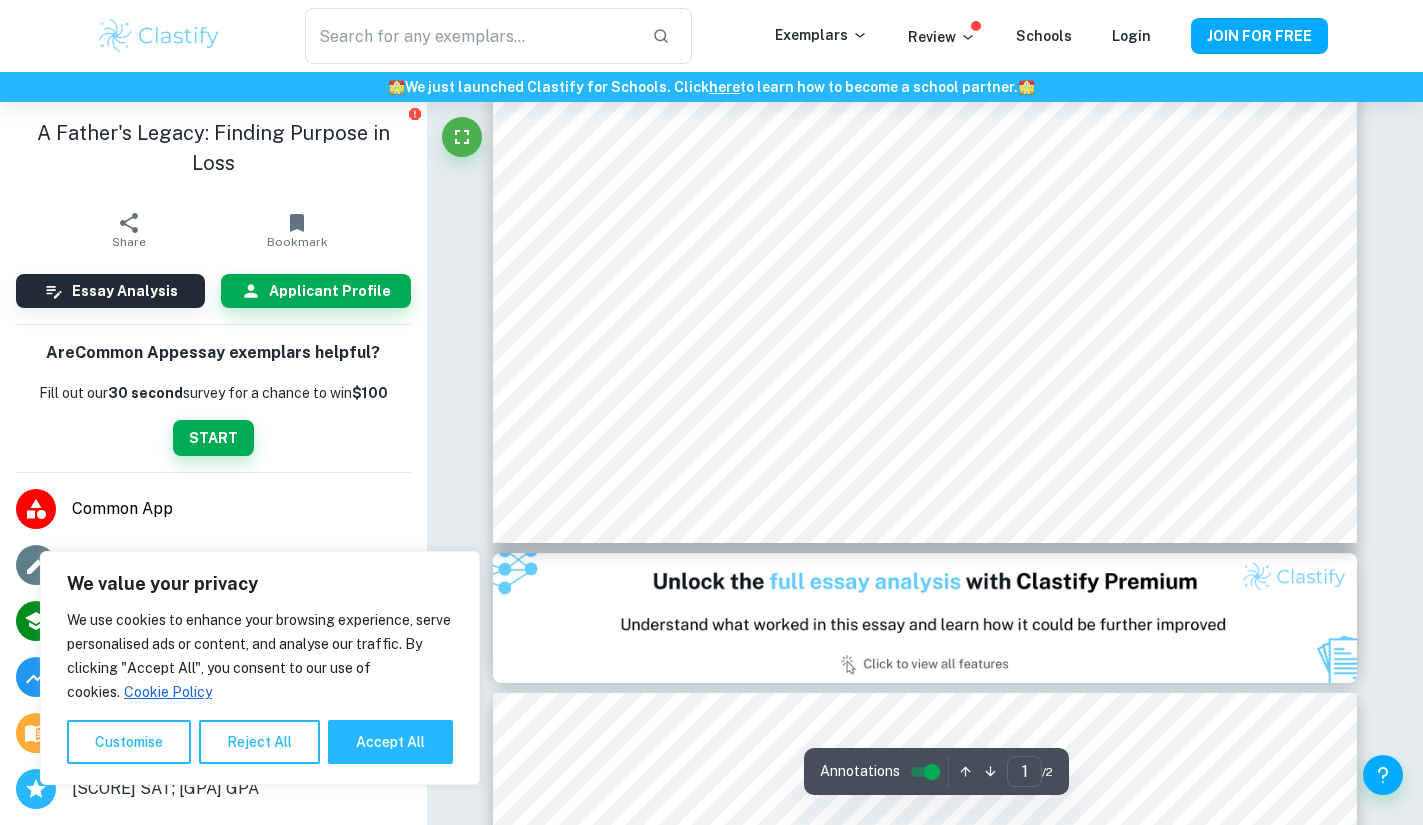 scroll, scrollTop: 808, scrollLeft: 0, axis: vertical 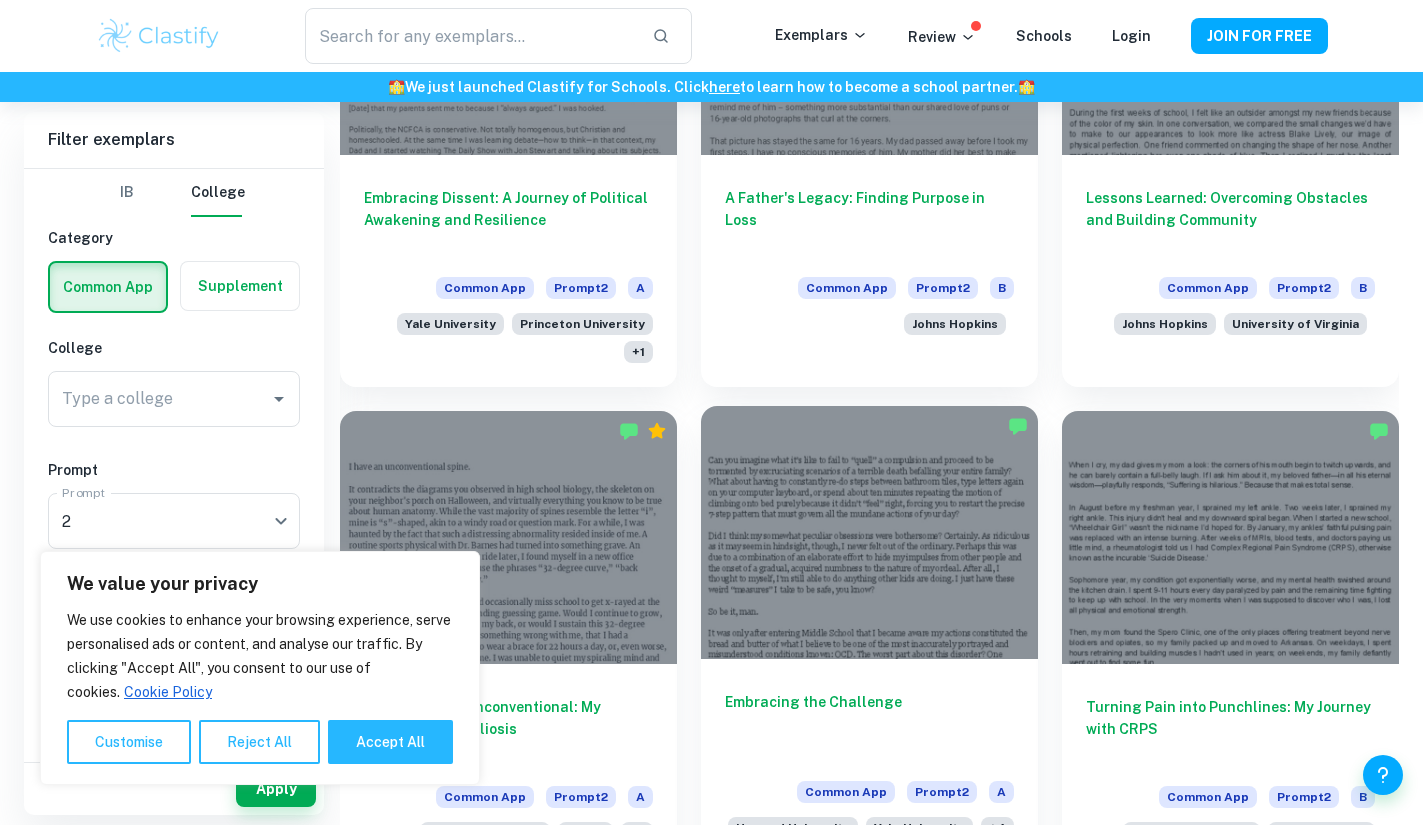click at bounding box center [869, 532] 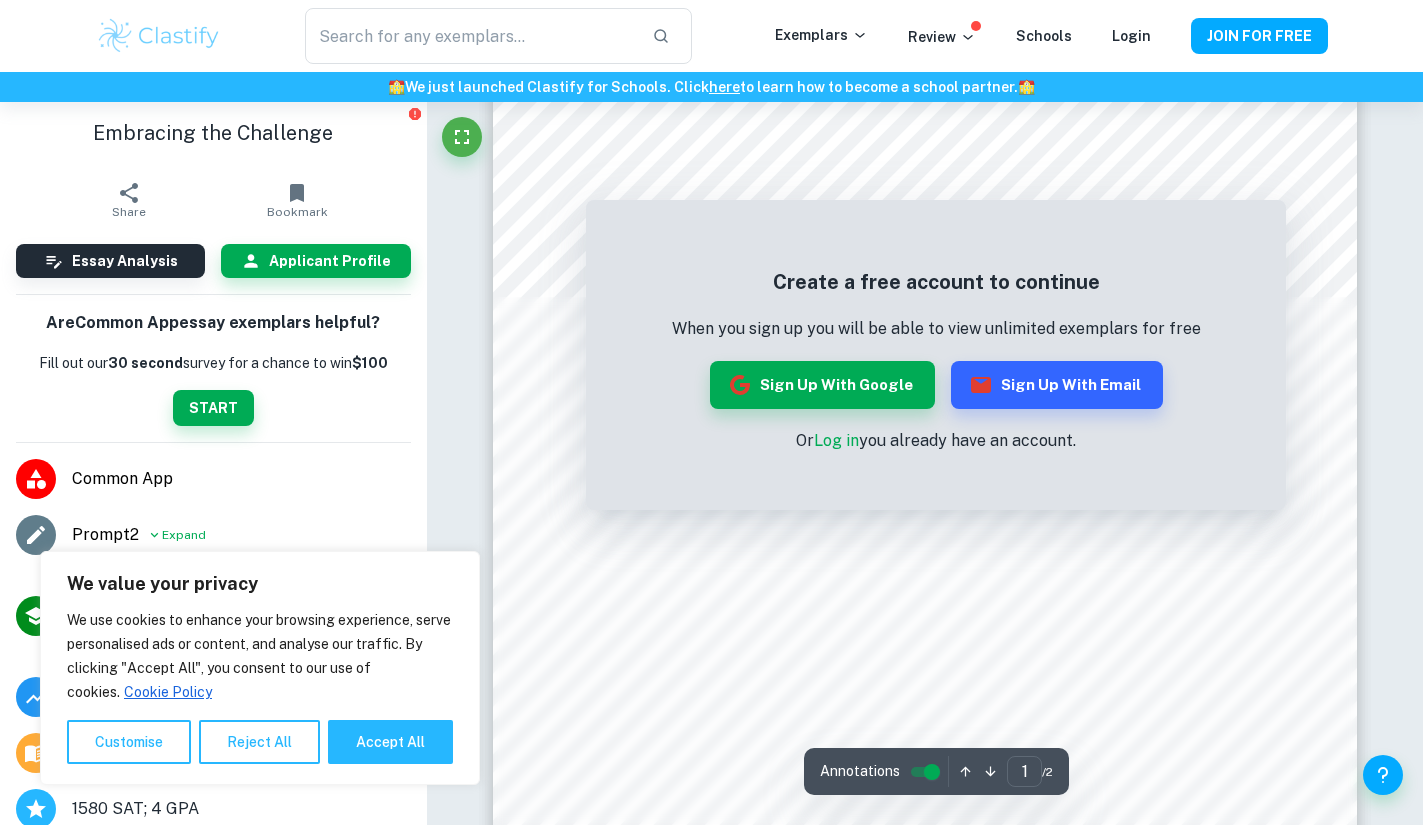 scroll, scrollTop: 162, scrollLeft: 0, axis: vertical 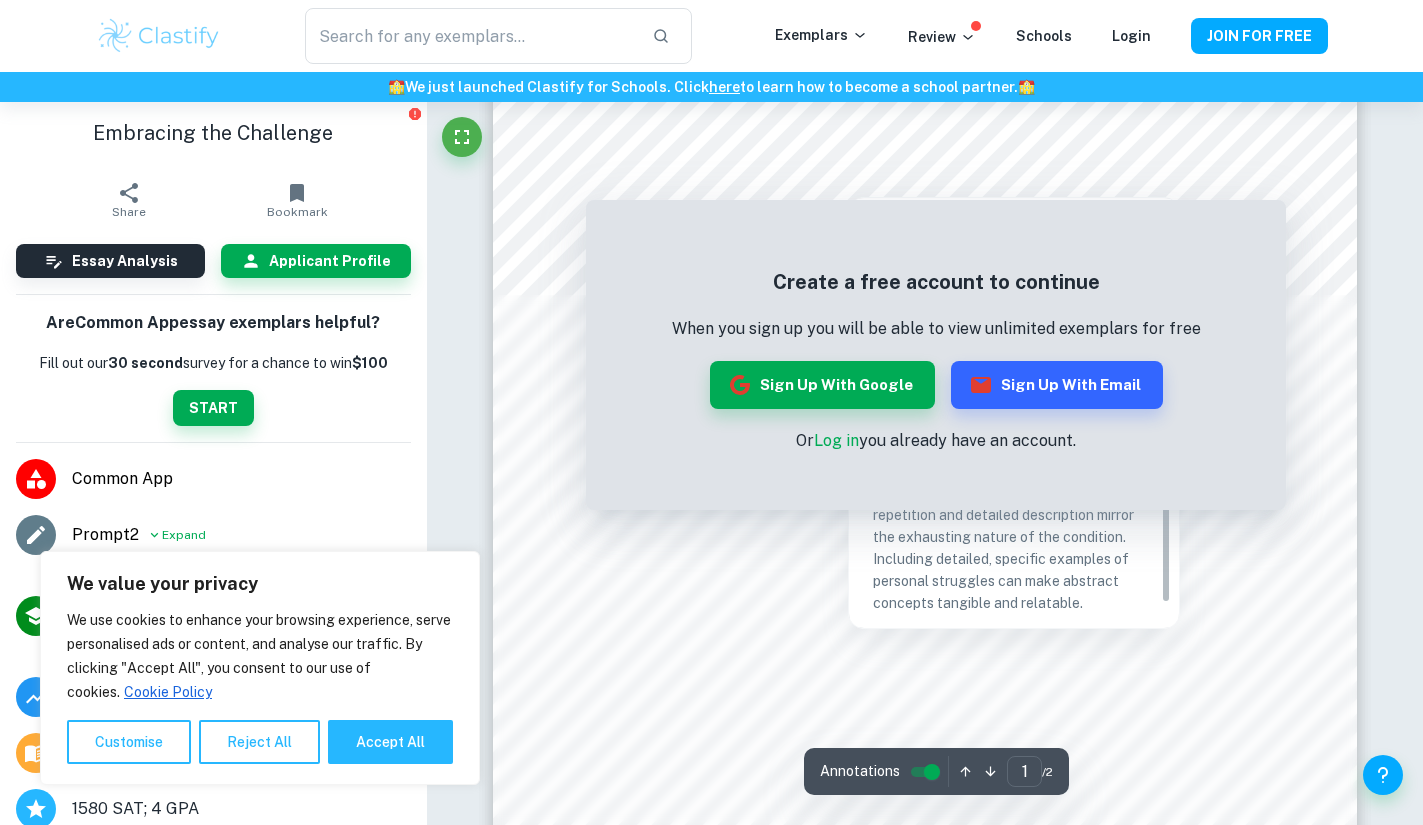 click at bounding box center [895, 138] 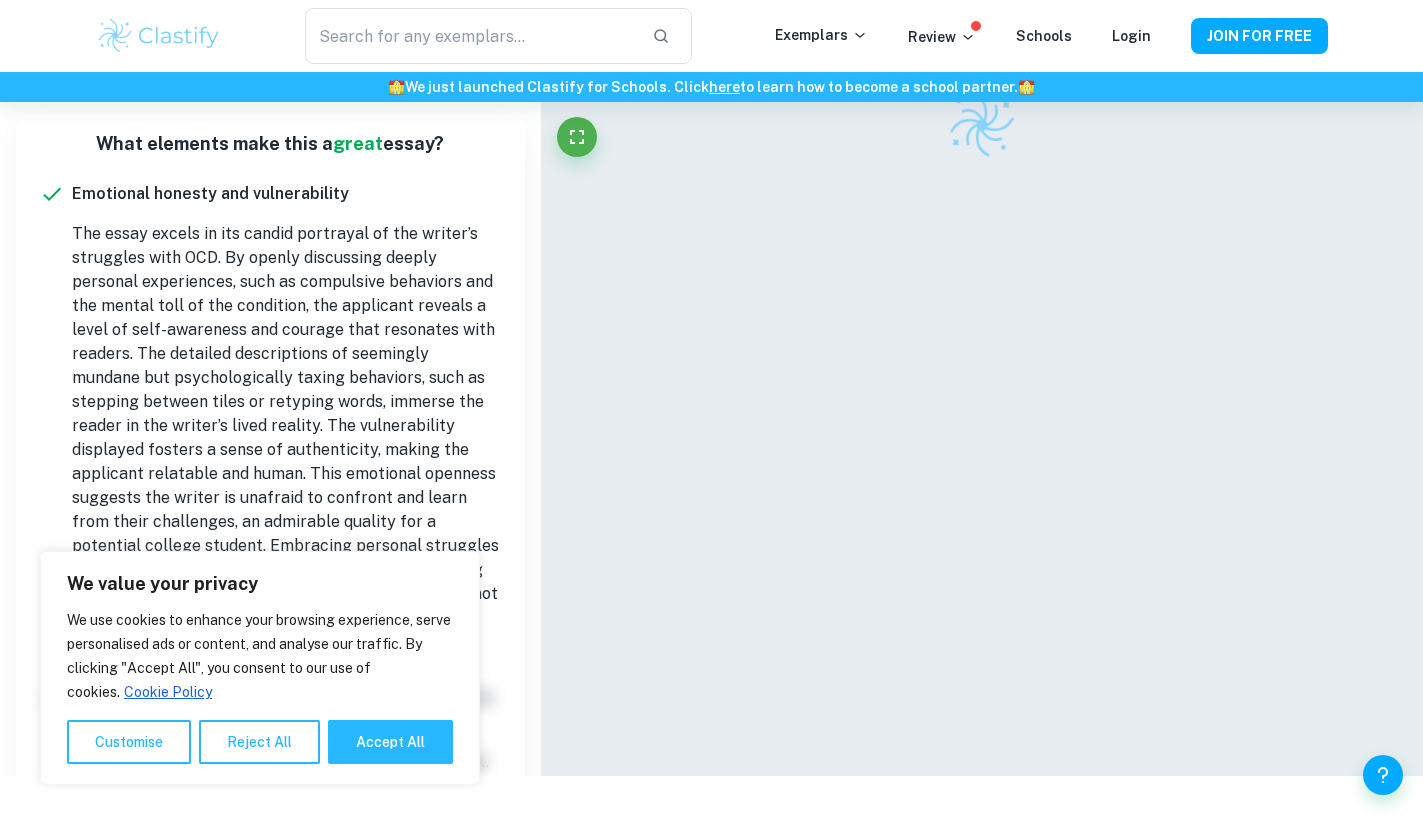 scroll, scrollTop: 102, scrollLeft: 0, axis: vertical 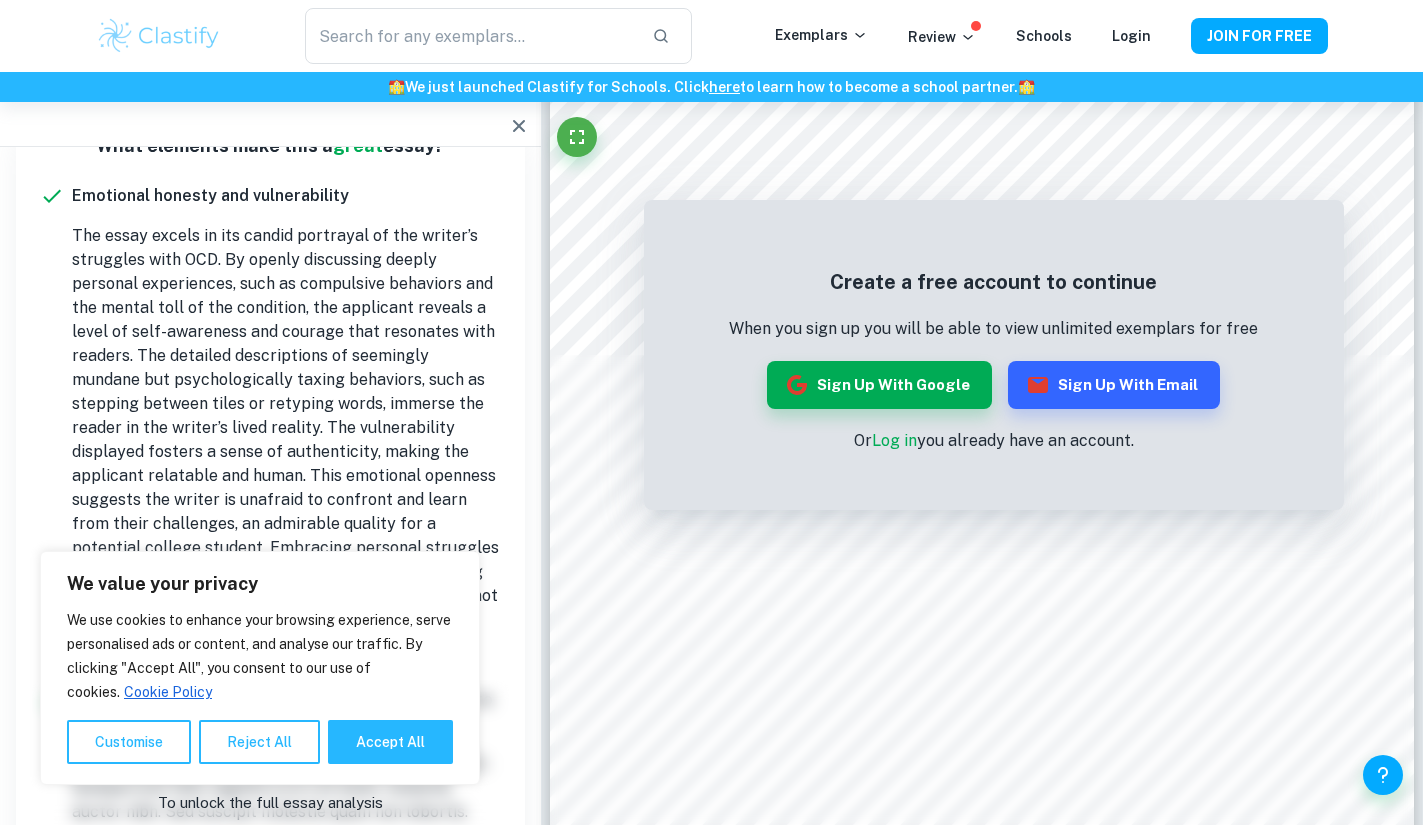 click on "The essay excels in its candid portrayal of the writer’s struggles with OCD. By openly discussing deeply personal experiences, such as compulsive behaviors and the mental toll of the condition, the applicant reveals a level of self-awareness and courage that resonates with readers. The detailed descriptions of seemingly mundane but psychologically taxing behaviors, such as stepping between tiles or retyping words, immerse the reader in the writer’s lived reality. The vulnerability displayed fosters a sense of authenticity, making the applicant relatable and human. This emotional openness suggests the writer is unafraid to confront and learn from their challenges, an admirable quality for a potential college student. Embracing personal struggles and presenting them honestly can create a compelling and memorable narrative. It’s the depth of reflection, not the gravity of the challenge, that makes an essay impactful." at bounding box center [286, 440] 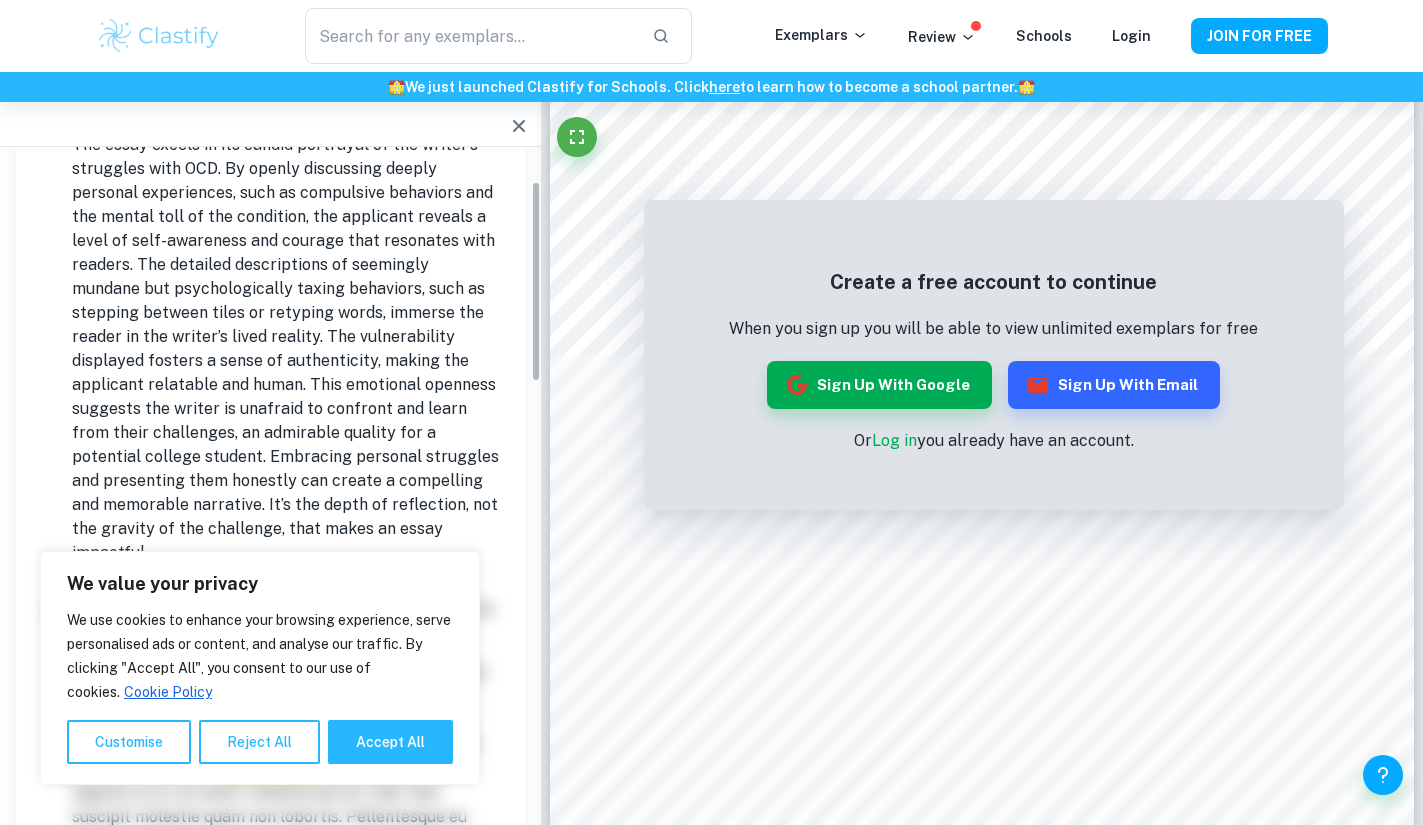 scroll, scrollTop: 146, scrollLeft: 0, axis: vertical 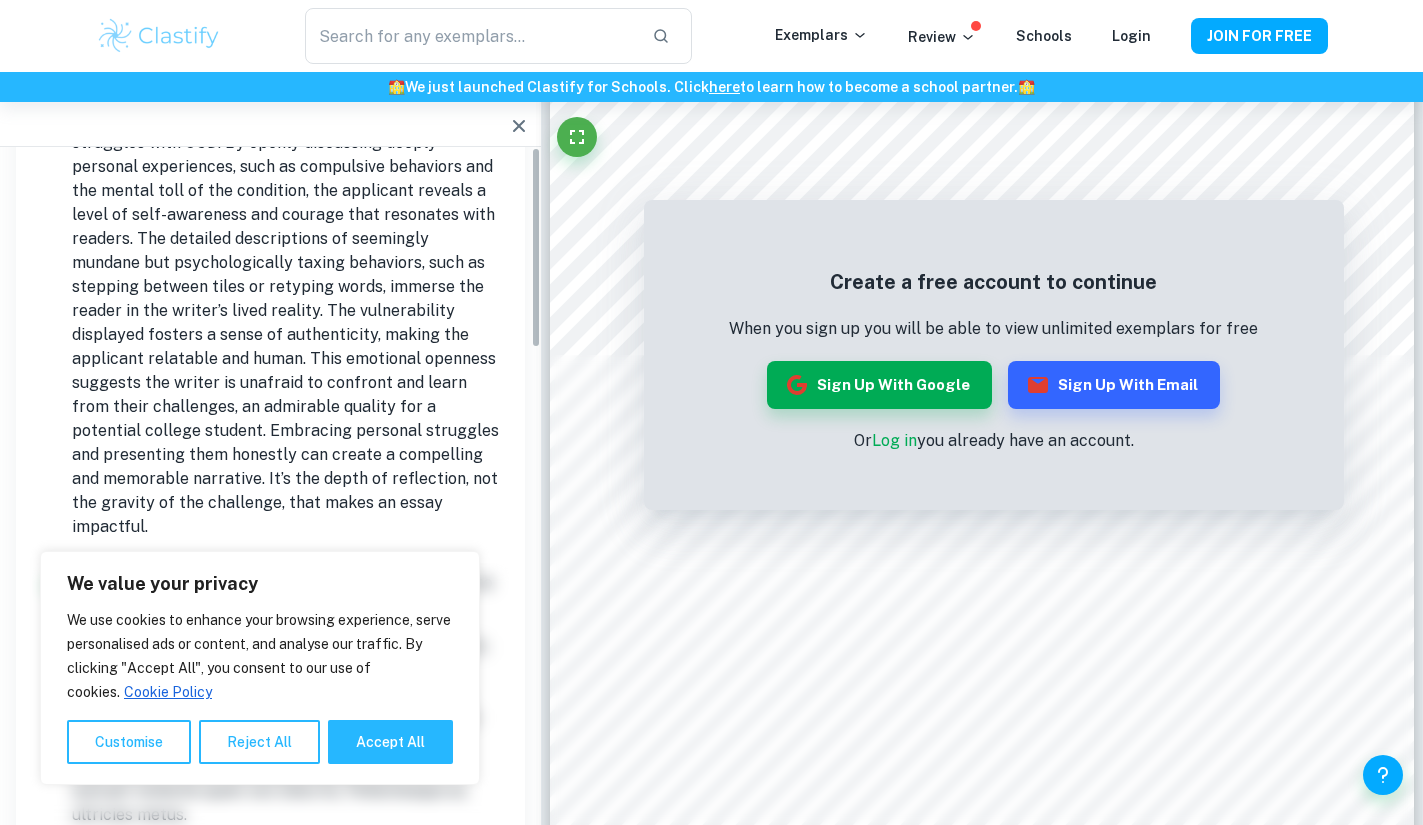 click on "What elements make this a  great  essay? Emotional honesty and vulnerability The essay excels in its candid portrayal of the writer’s struggles with OCD. By openly discussing deeply personal experiences, such as compulsive behaviors and the mental toll of the condition, the applicant reveals a level of self-awareness and courage that resonates with readers. The detailed descriptions of seemingly mundane but psychologically taxing behaviors, such as stepping between tiles or retyping words, immerse the reader in the writer’s lived reality. The vulnerability displayed fosters a sense of authenticity, making the applicant relatable and human. This emotional openness suggests the writer is unafraid to confront and learn from their challenges, an admirable quality for a potential college student. Embracing personal struggles and presenting them honestly can create a compelling and memorable narrative. It’s the depth of reflection, not the gravity of the challenge, that makes an essay impactful.     $100" at bounding box center (711, 1202) 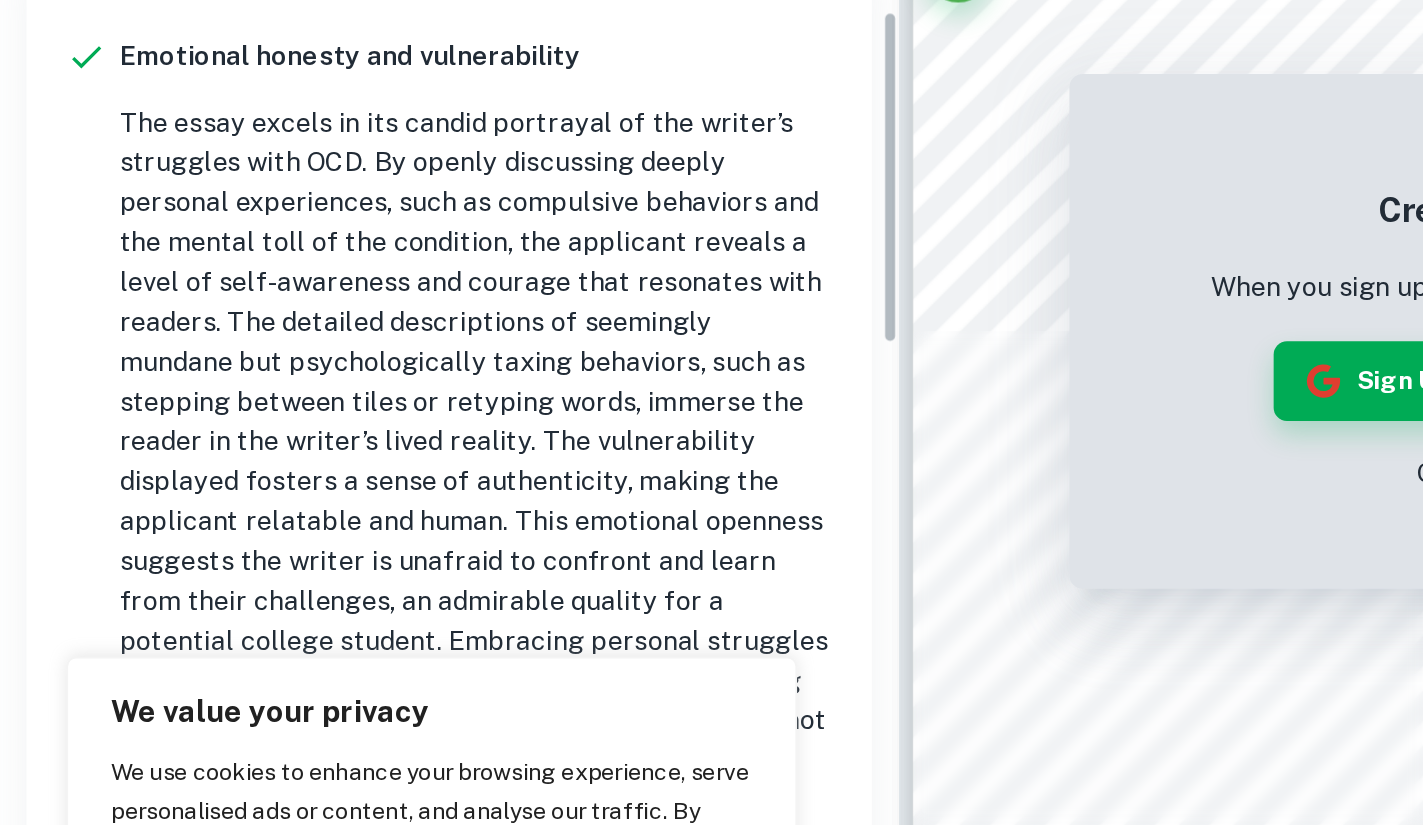 scroll, scrollTop: 52, scrollLeft: 0, axis: vertical 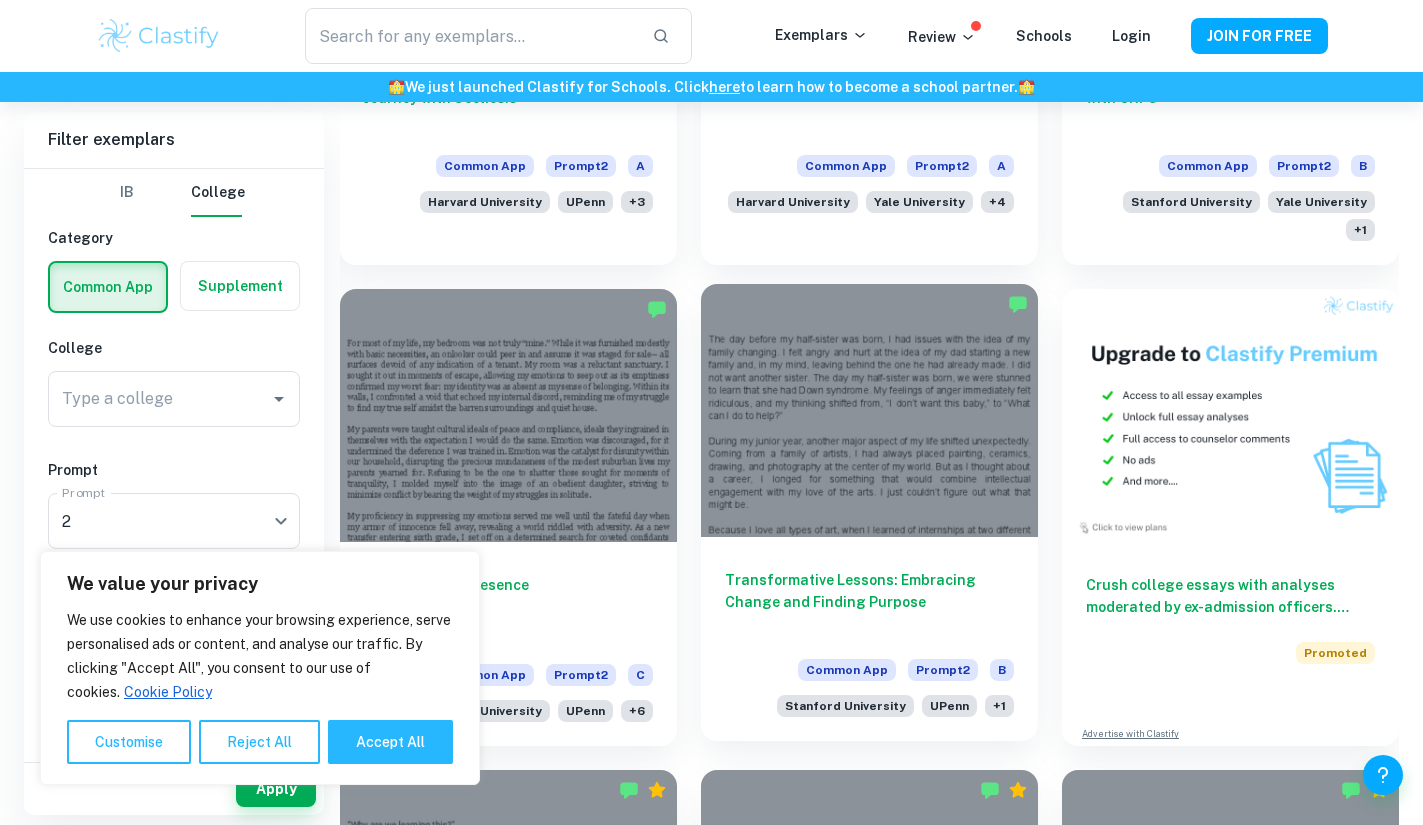 click at bounding box center (869, 410) 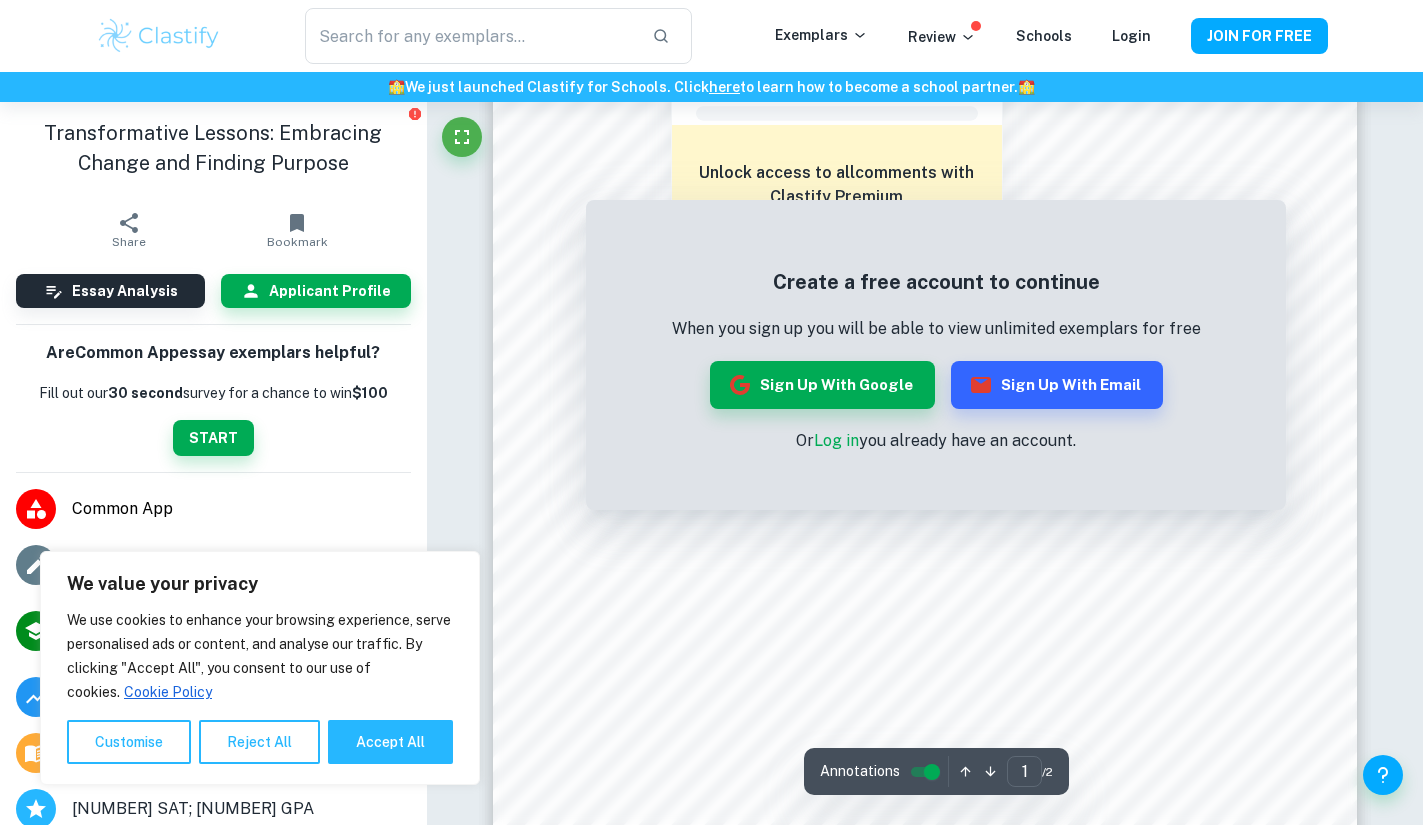 scroll, scrollTop: 374, scrollLeft: 0, axis: vertical 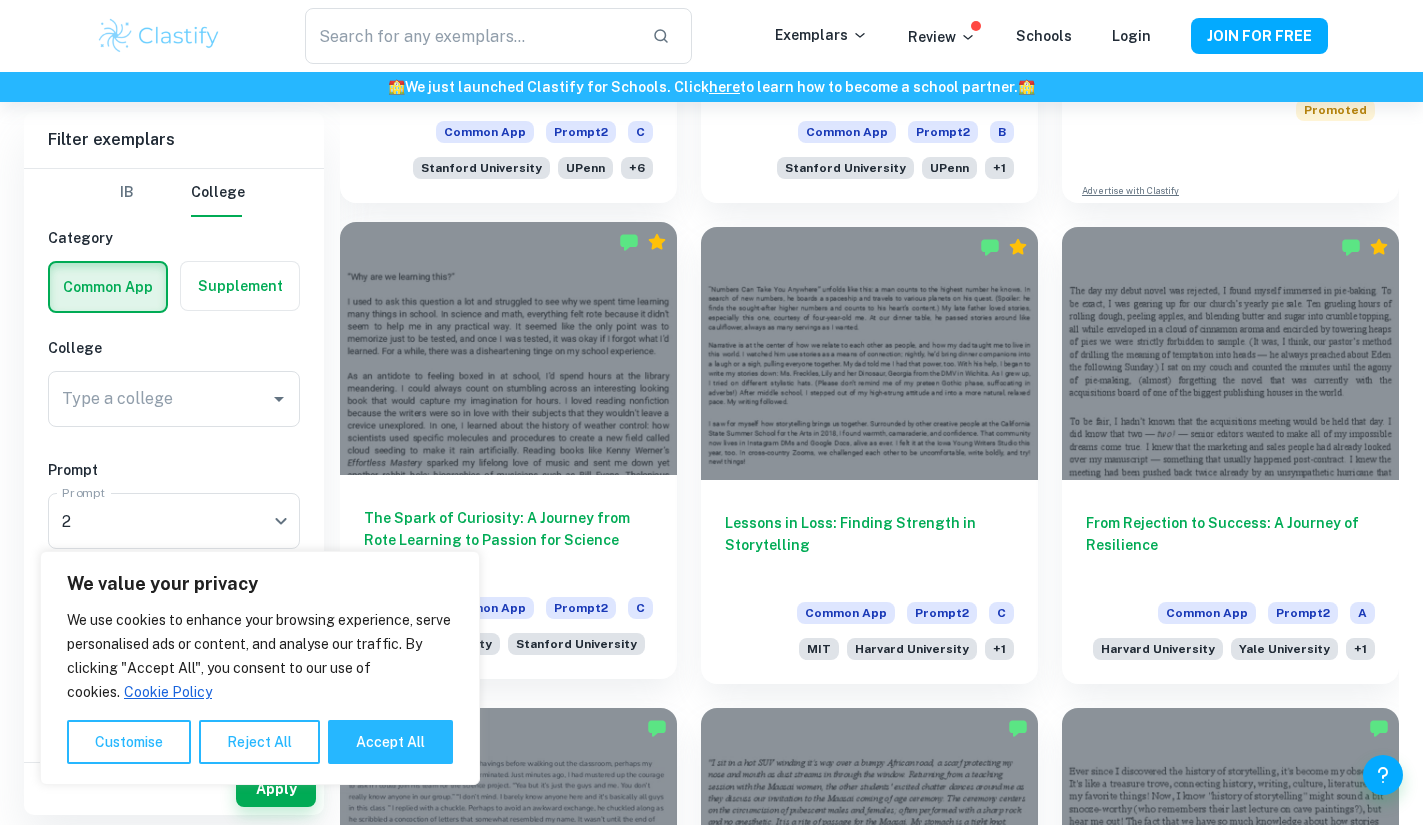click at bounding box center [508, 348] 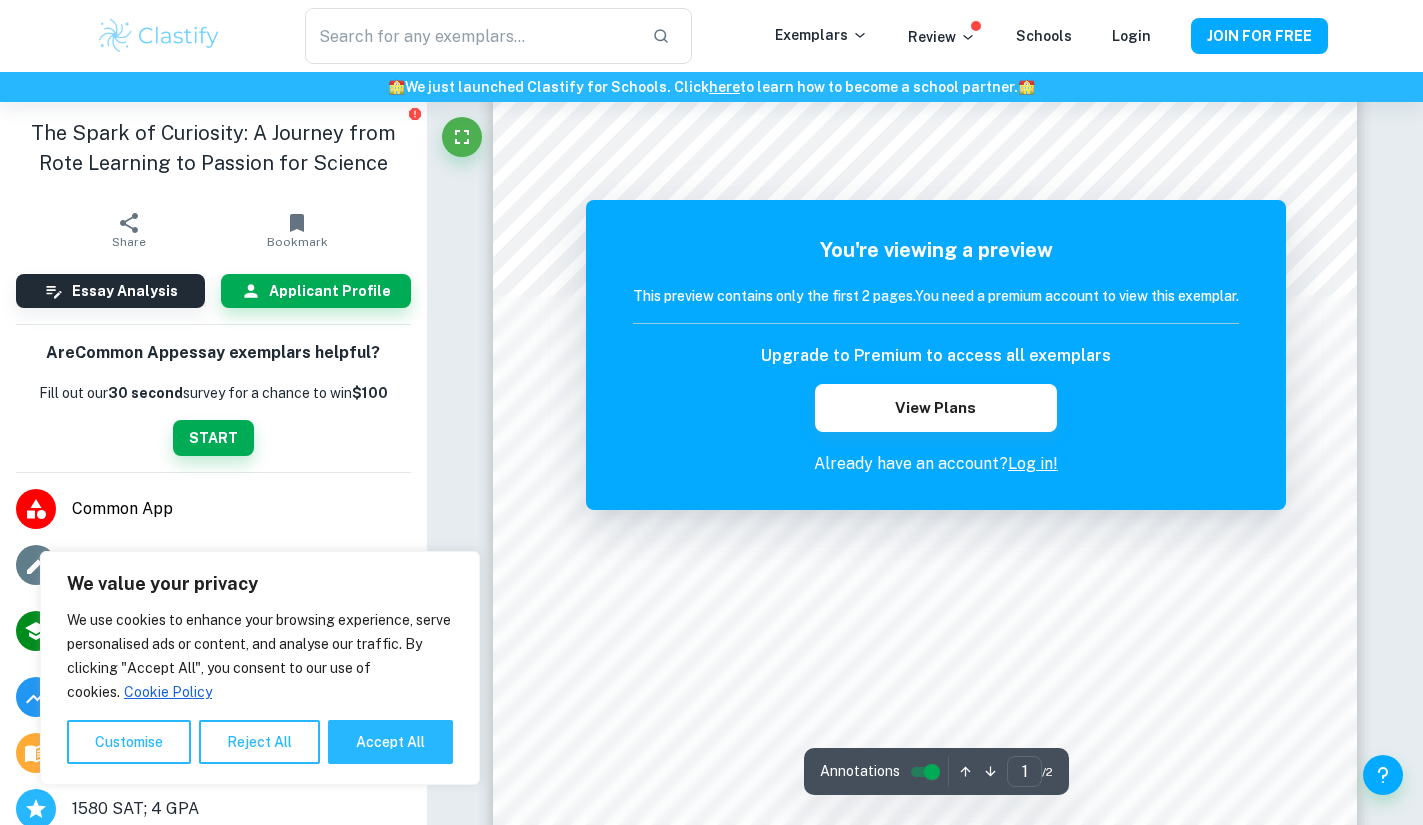 scroll, scrollTop: 160, scrollLeft: 0, axis: vertical 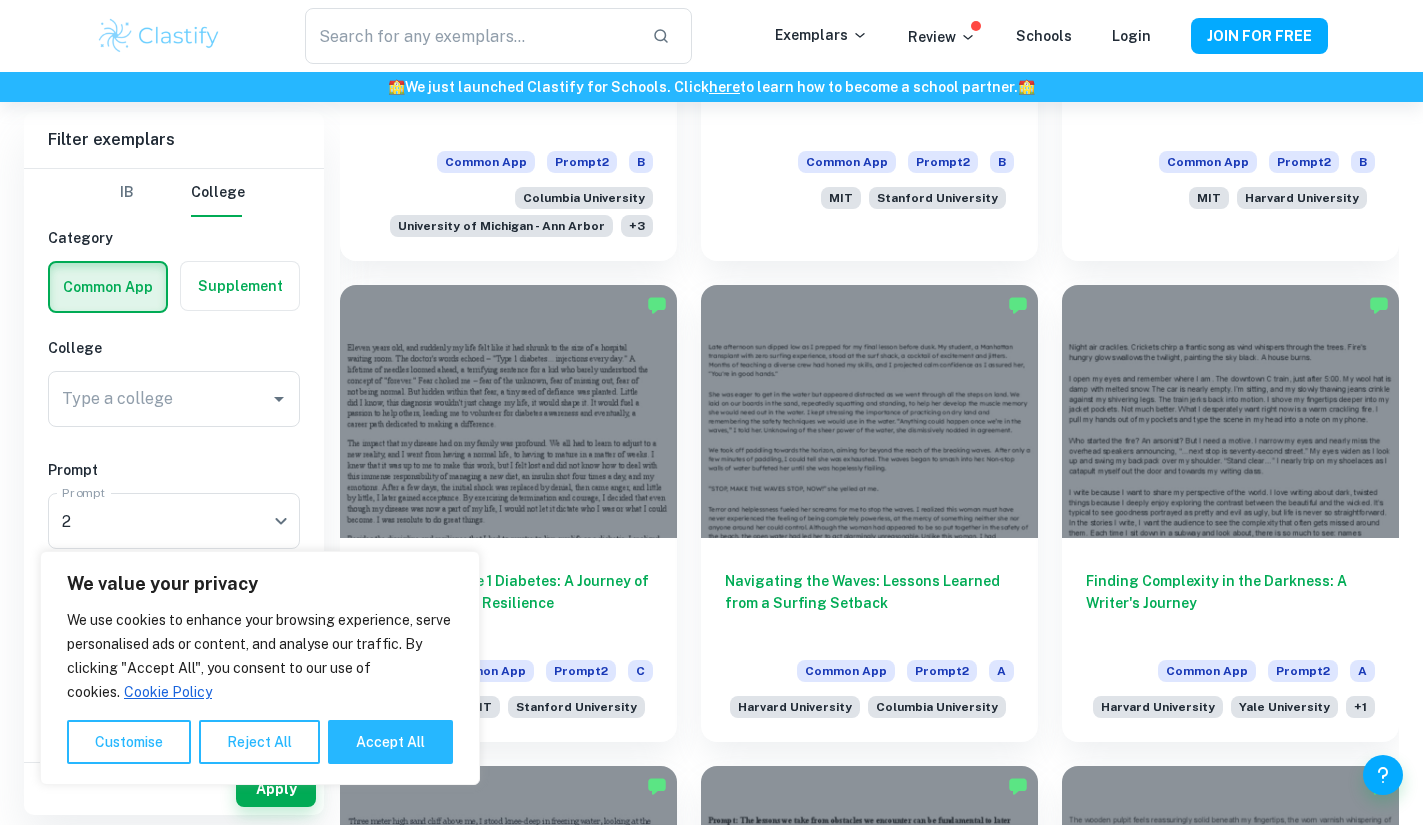 click on "Finding Complexity in the Darkness: A Writer's Journey Common App Prompt  2 A Harvard University Yale University + 1" at bounding box center (1218, 501) 